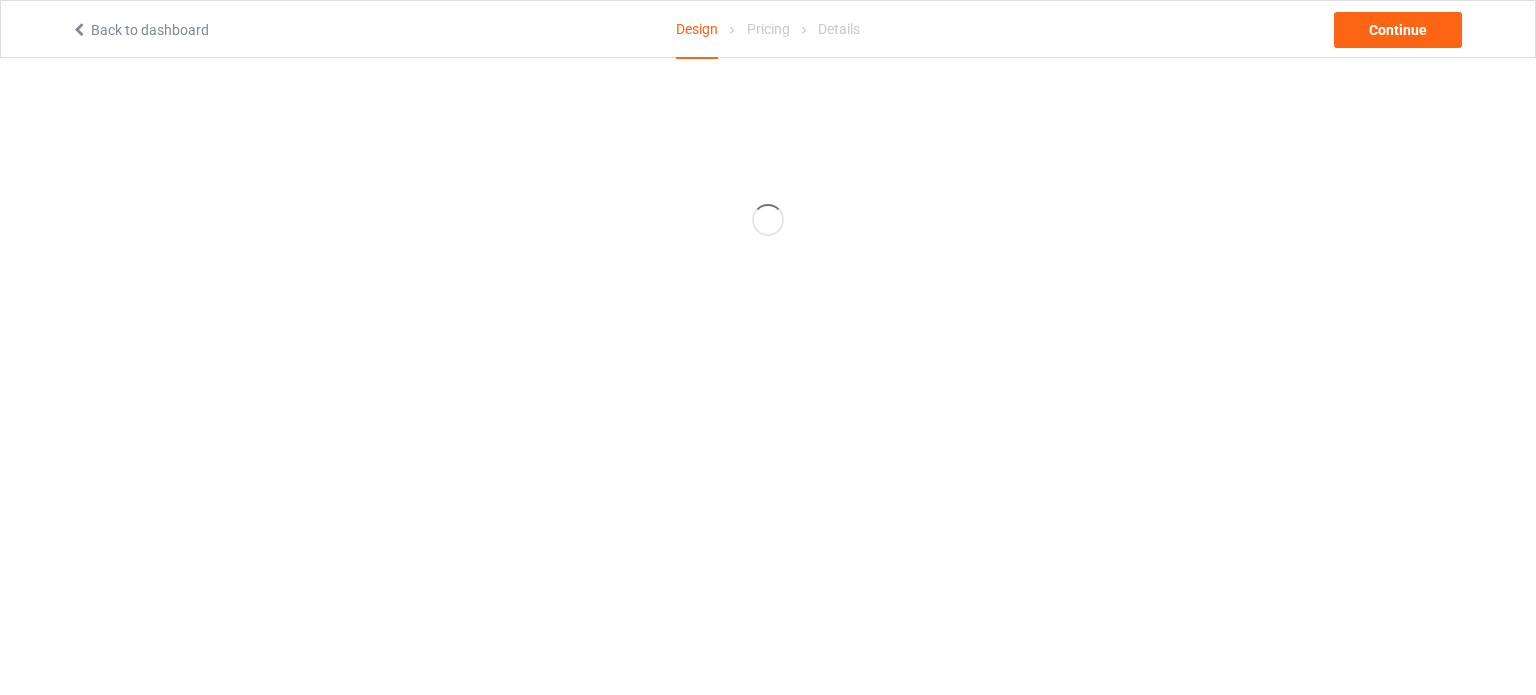 scroll, scrollTop: 0, scrollLeft: 0, axis: both 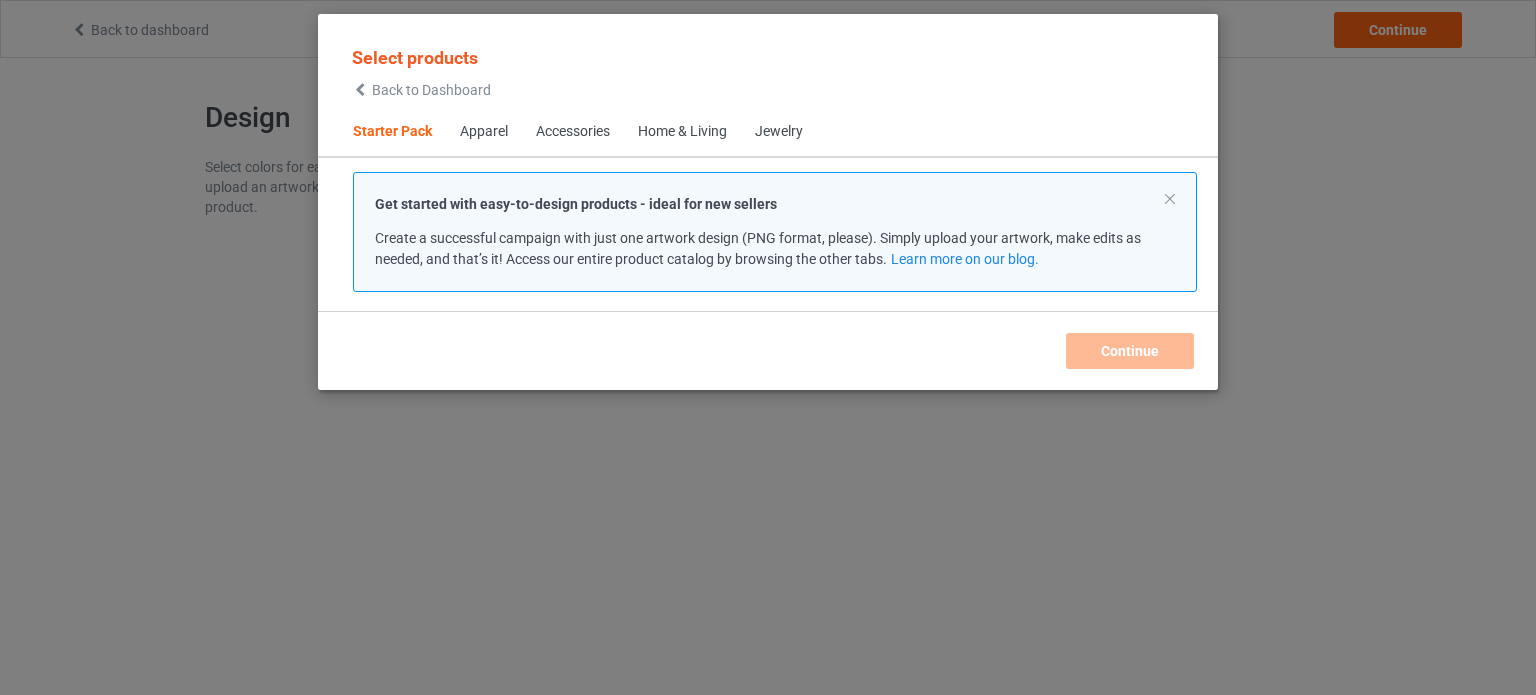 click on "Accessories" at bounding box center [573, 132] 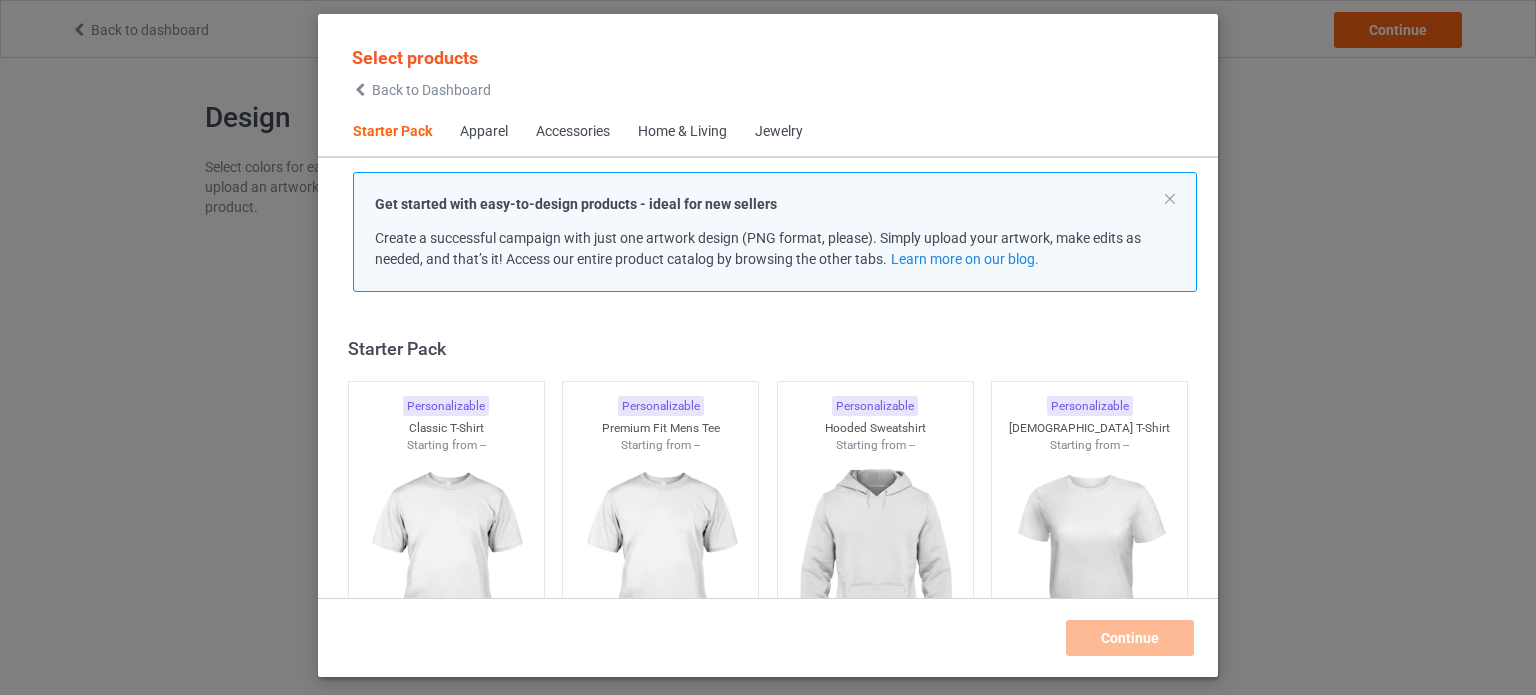 click on "Home & Living" at bounding box center [682, 132] 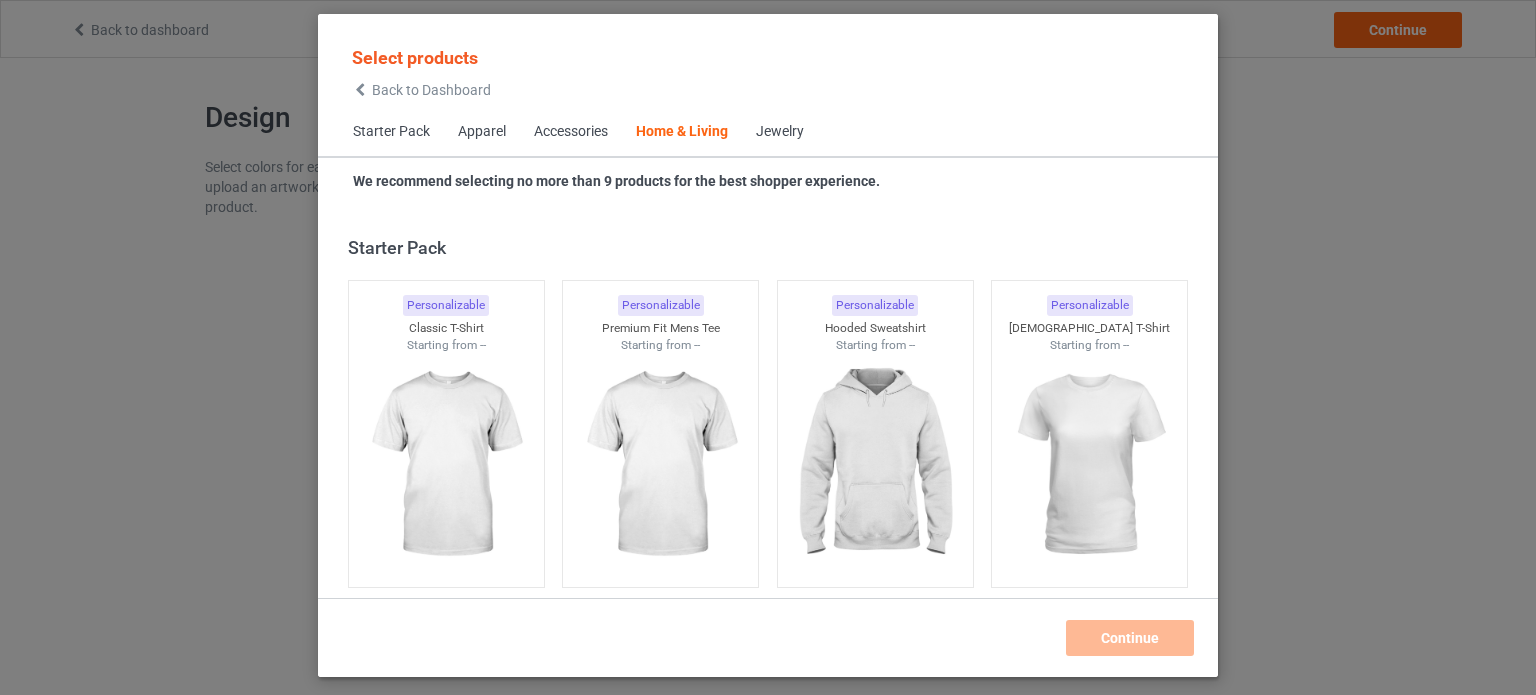 scroll, scrollTop: 9020, scrollLeft: 0, axis: vertical 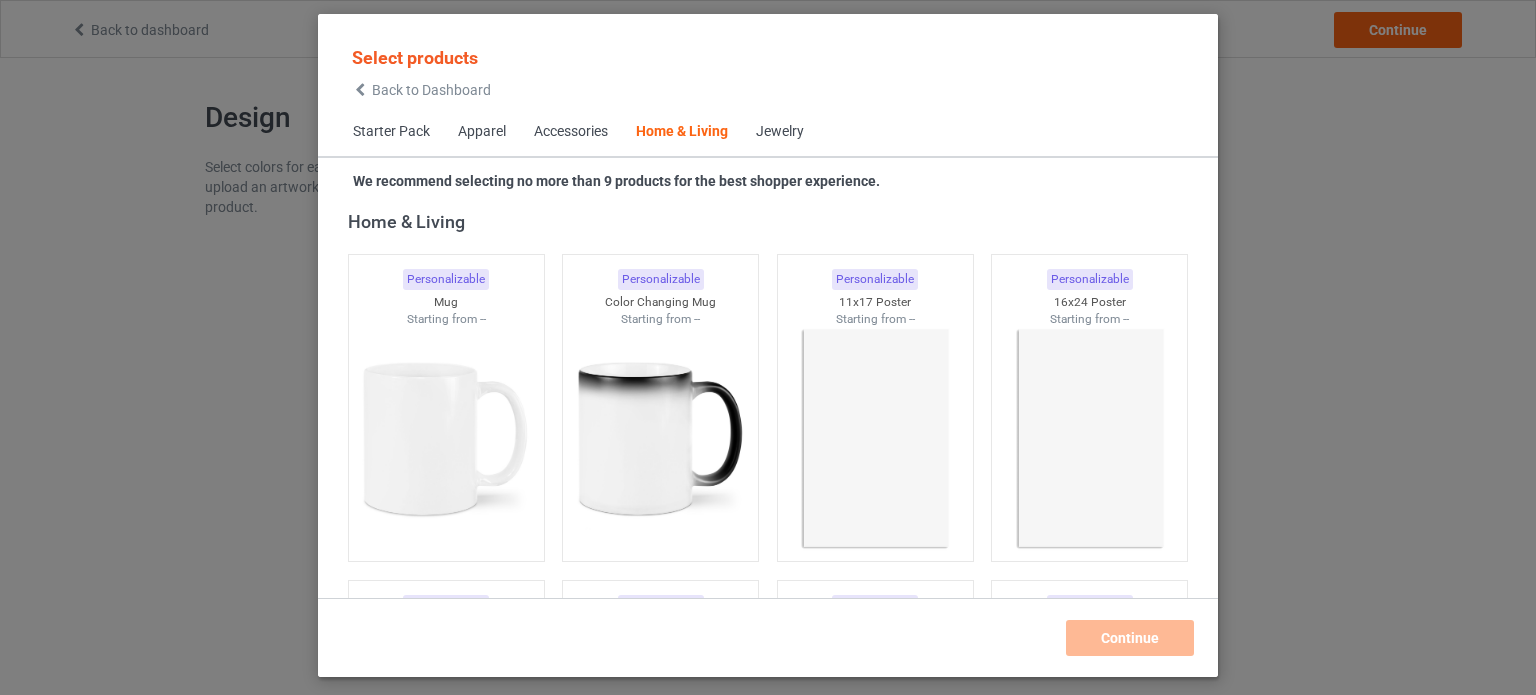 click on "Home & Living" at bounding box center [682, 132] 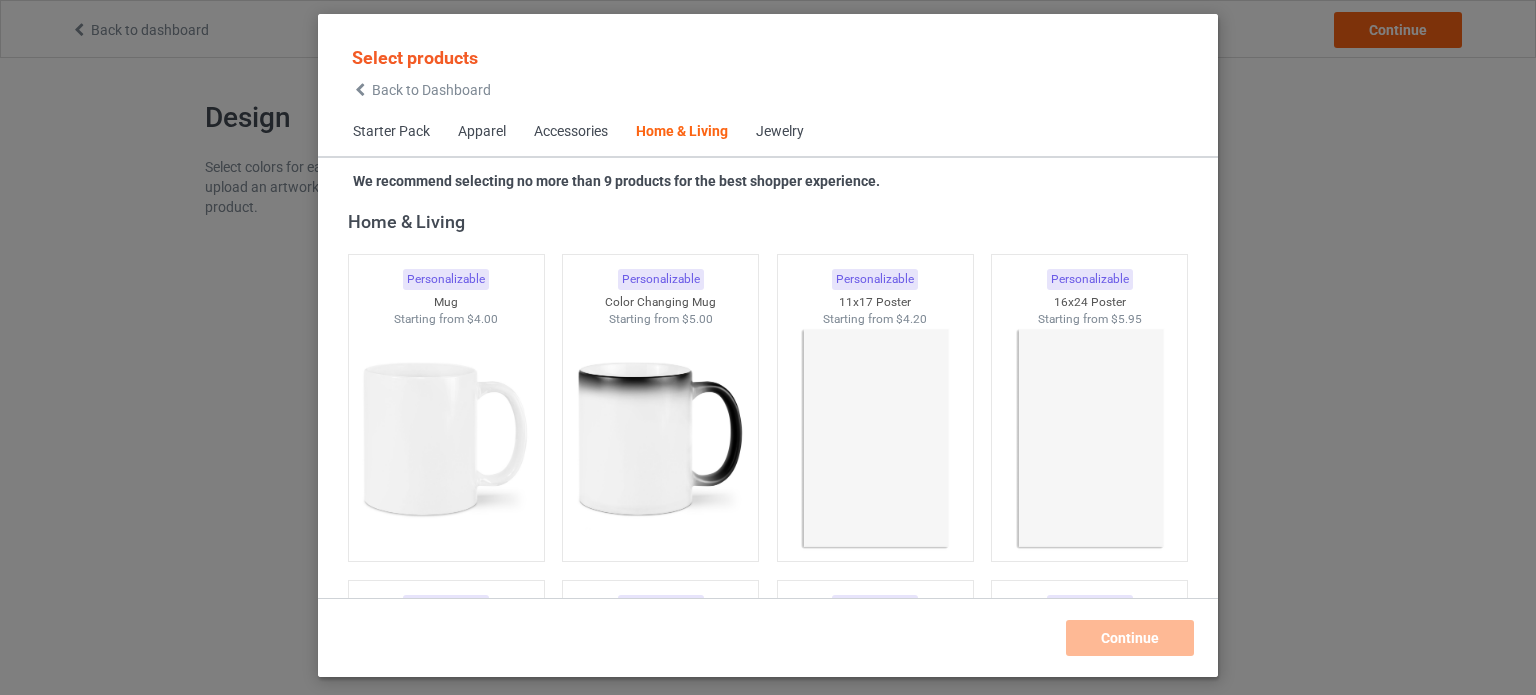 click on "Accessories" at bounding box center [571, 132] 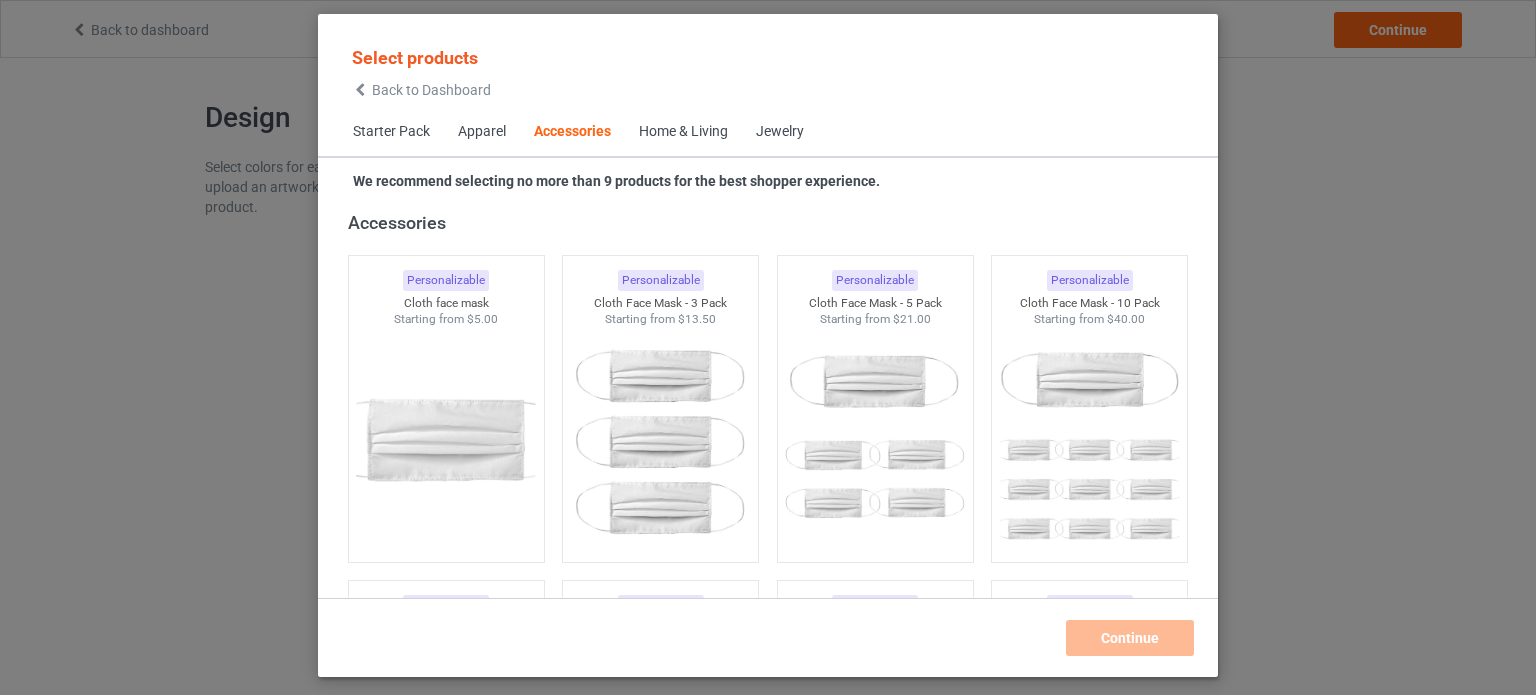 click on "Home & Living" at bounding box center [683, 132] 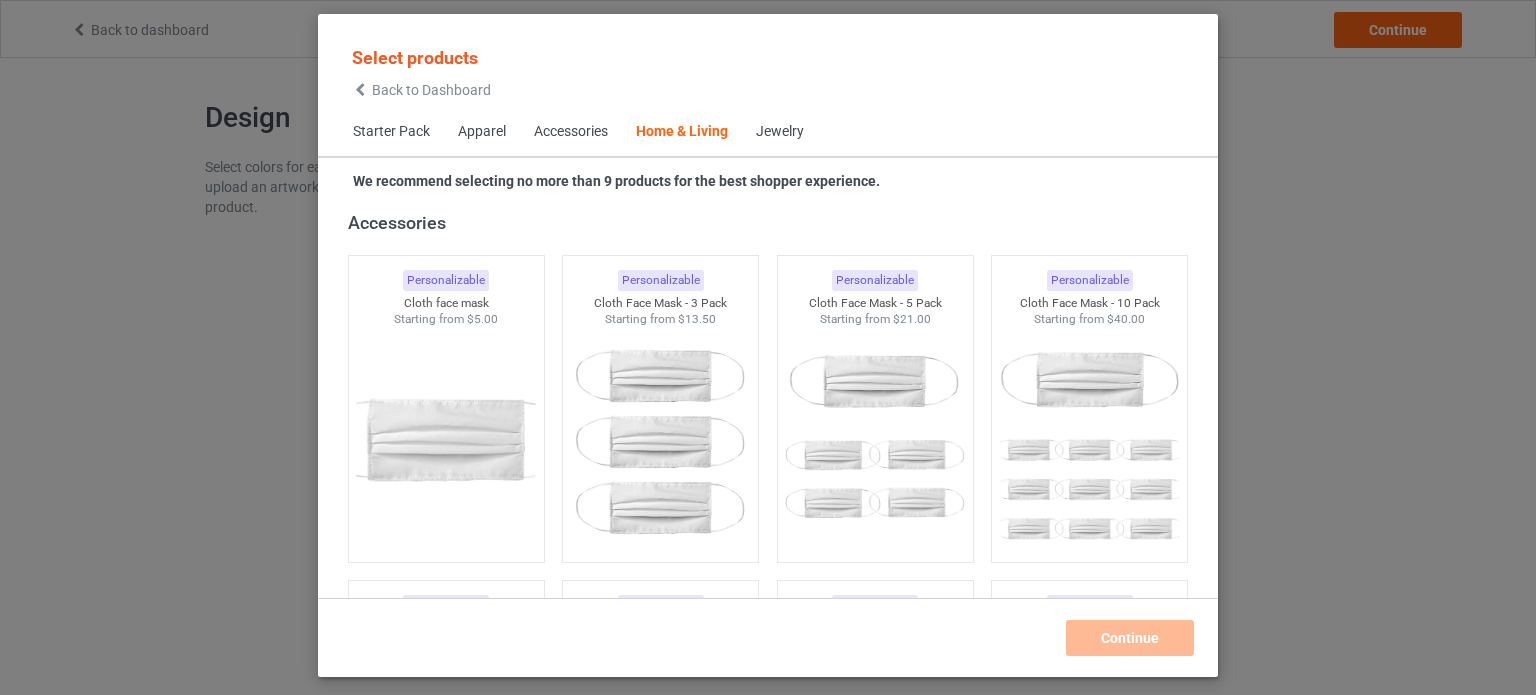 scroll, scrollTop: 9020, scrollLeft: 0, axis: vertical 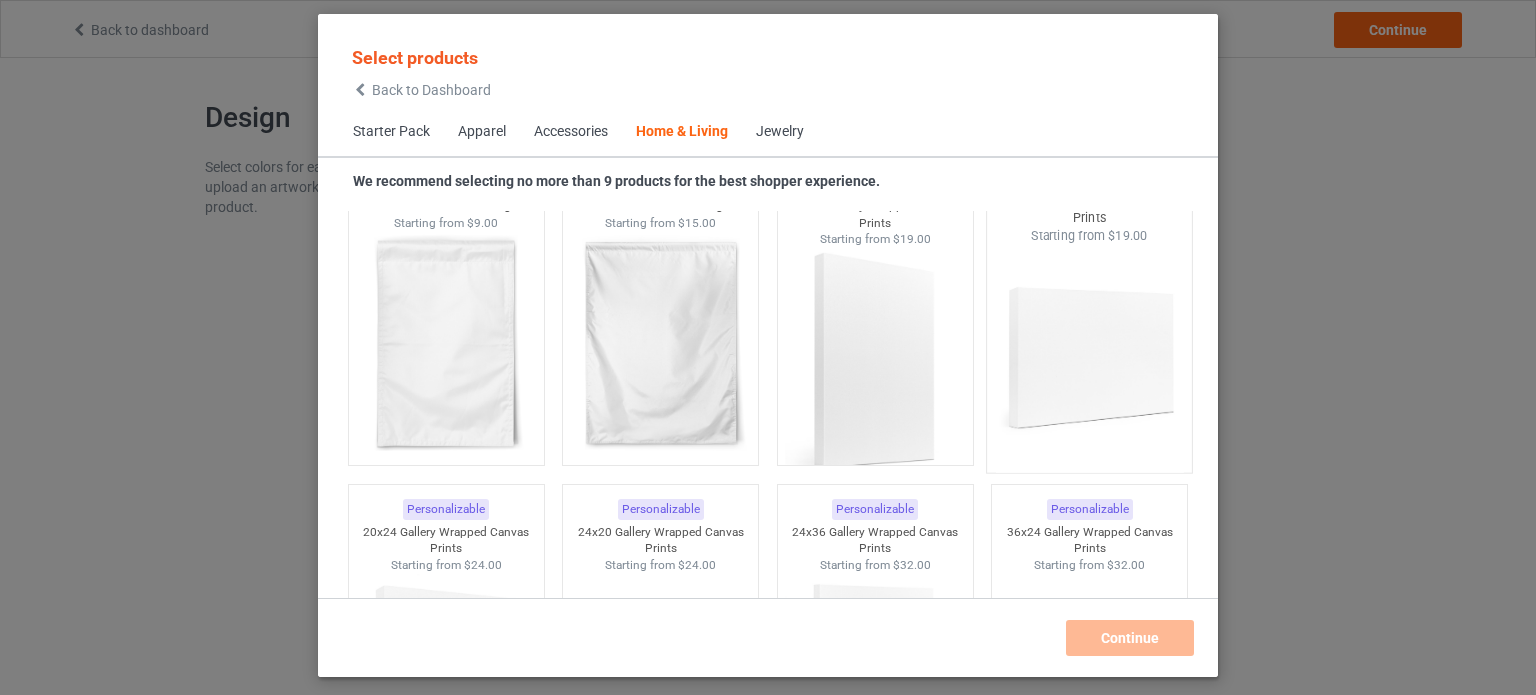 click at bounding box center [1090, 362] 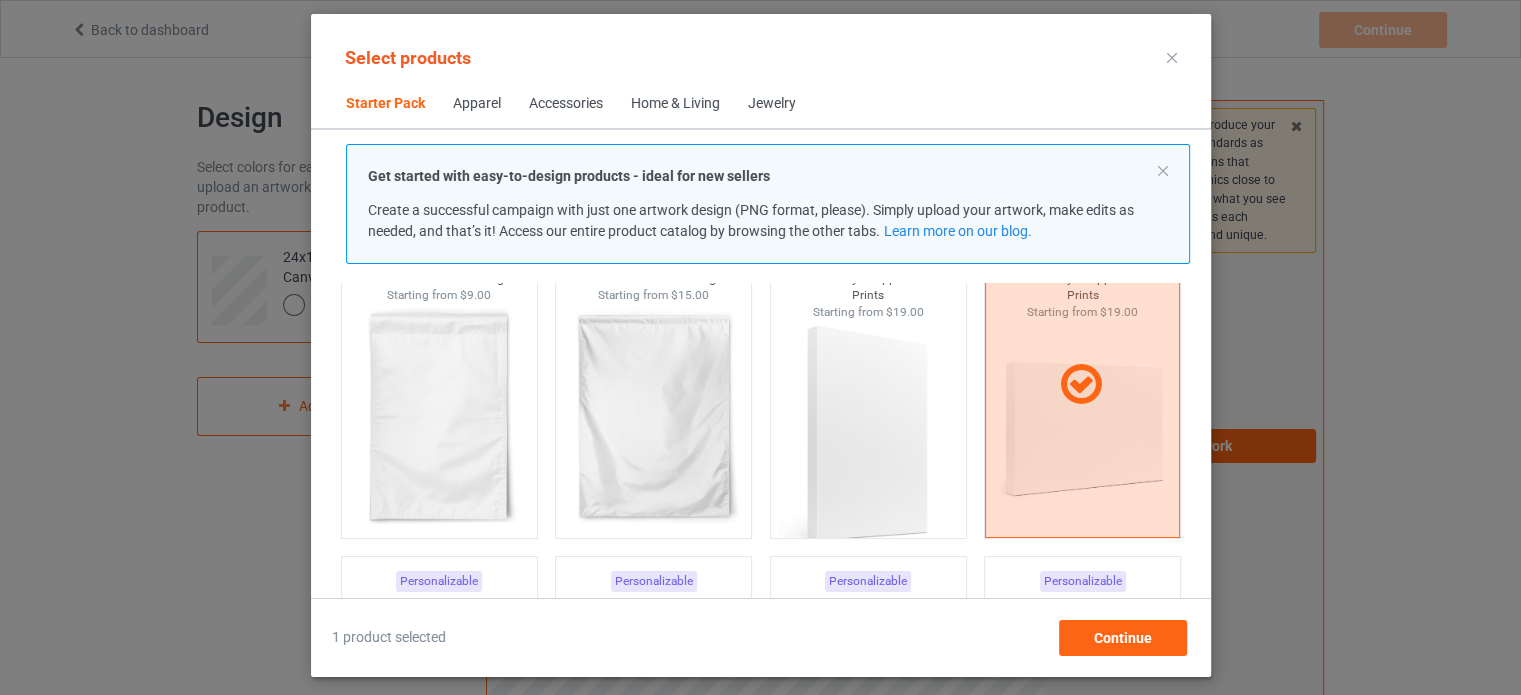 click on "Select products Starter Pack Apparel Accessories Home & Living Jewelry Get started with easy-to-design products - ideal for new sellers Create a successful campaign with just one artwork design (PNG format, please). Simply upload your artwork, make edits as needed, and that’s it! Access our entire product catalog by browsing the other tabs. Learn more on our blog. Starter Pack Personalizable Classic T-Shirt Starting from   $6.00 Personalizable Premium Fit Mens Tee Starting from   $11.50 Personalizable Hooded Sweatshirt Starting from   $15.00 Personalizable [DEMOGRAPHIC_DATA] T-Shirt Starting from   $6.50 Personalizable V-Neck T-Shirt Starting from   $9.50 Personalizable Unisex Tank Starting from   $9.50 Apparel Personalizable Classic Polo Starting from   $10.00 Personalizable Lightweight Jacket Starting from   $19.00 Personalizable Dress Shirt Starting from   $24.00 Personalizable Classic T-Shirt Starting from   $6.00 Personalizable Premium Fit Mens Tee Starting from   $11.50 Personalizable Hooded Sweatshirt   $15.00" at bounding box center [761, 345] 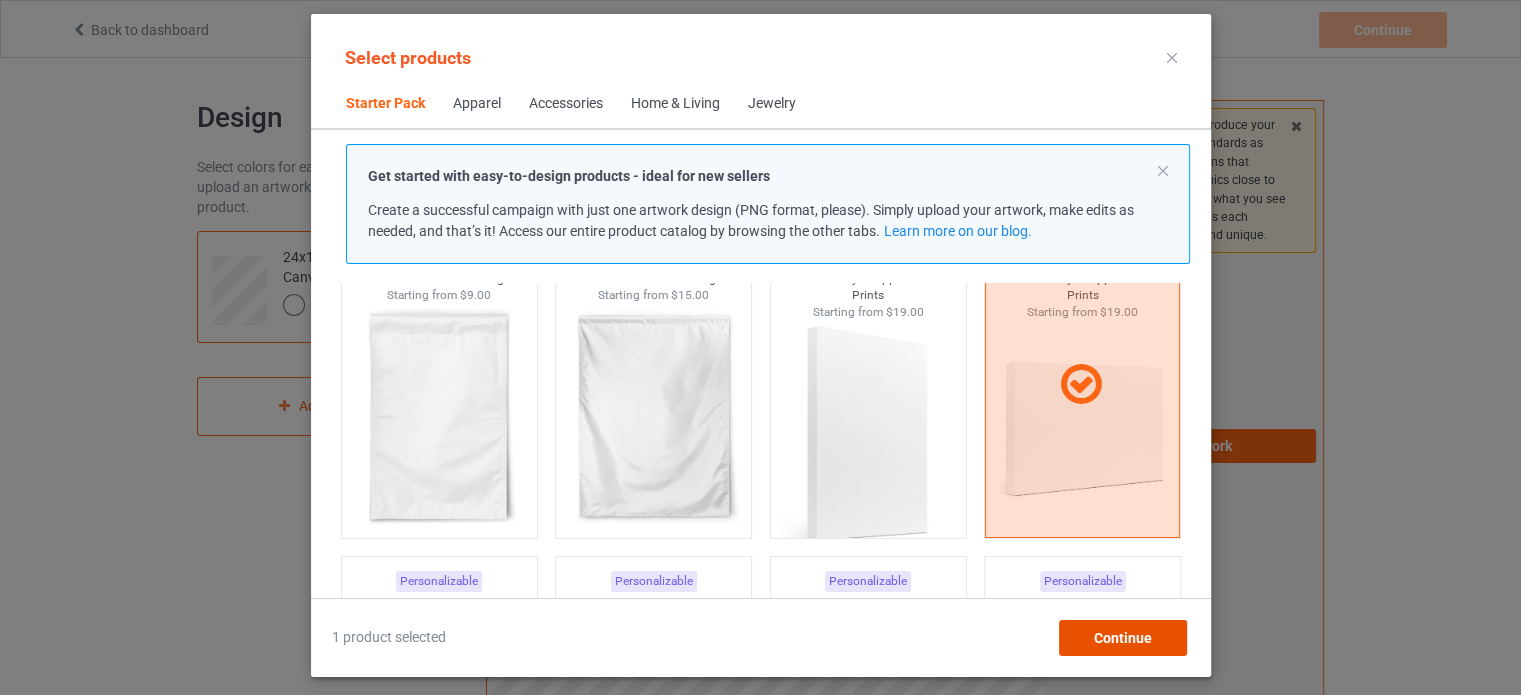click on "Continue" at bounding box center (1122, 638) 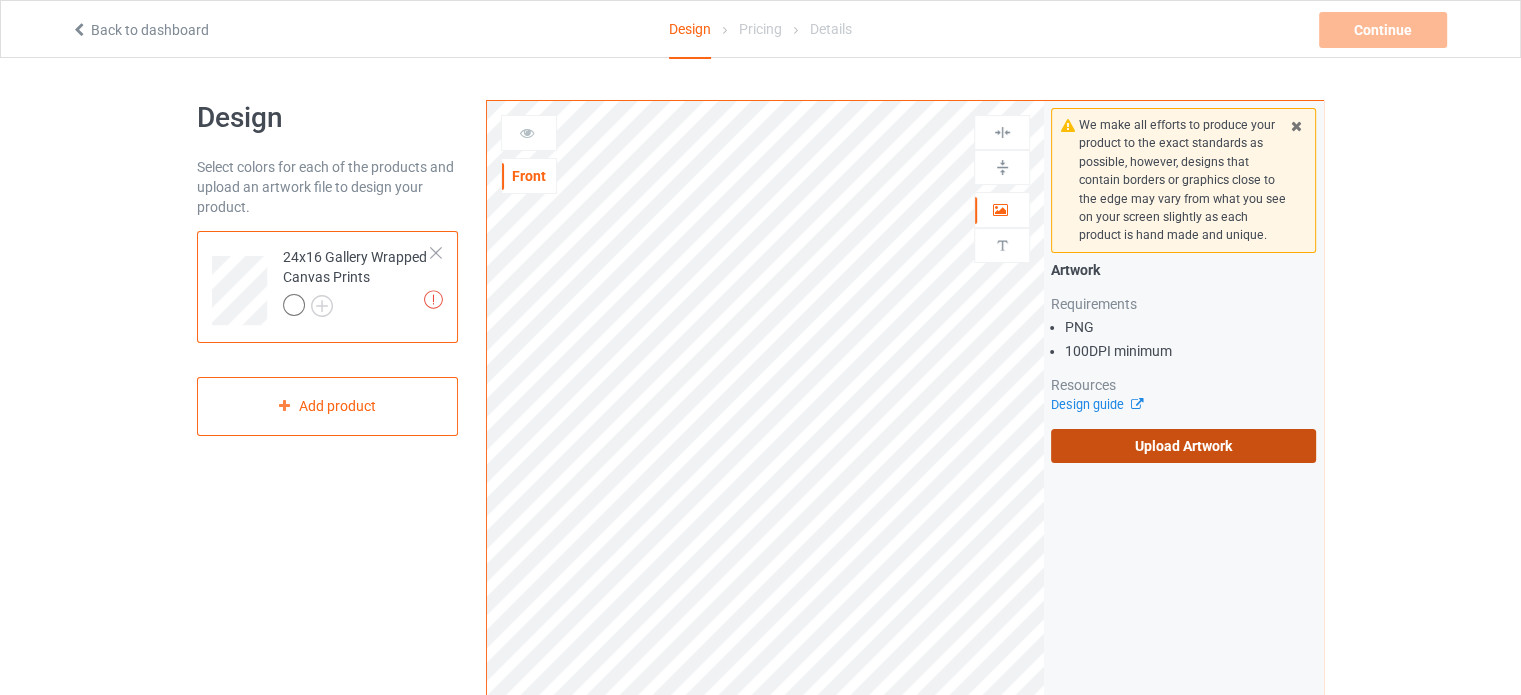 click on "Upload Artwork" at bounding box center [1183, 446] 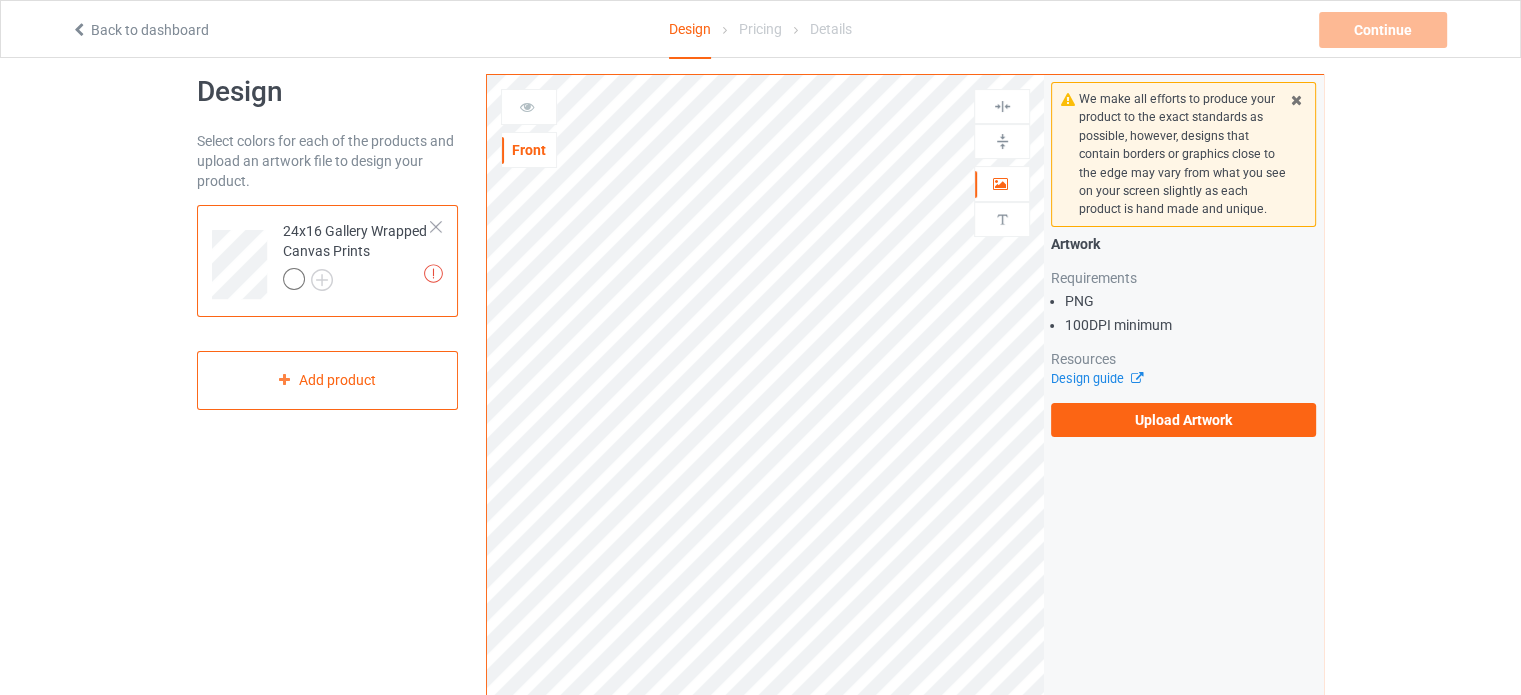 scroll, scrollTop: 0, scrollLeft: 0, axis: both 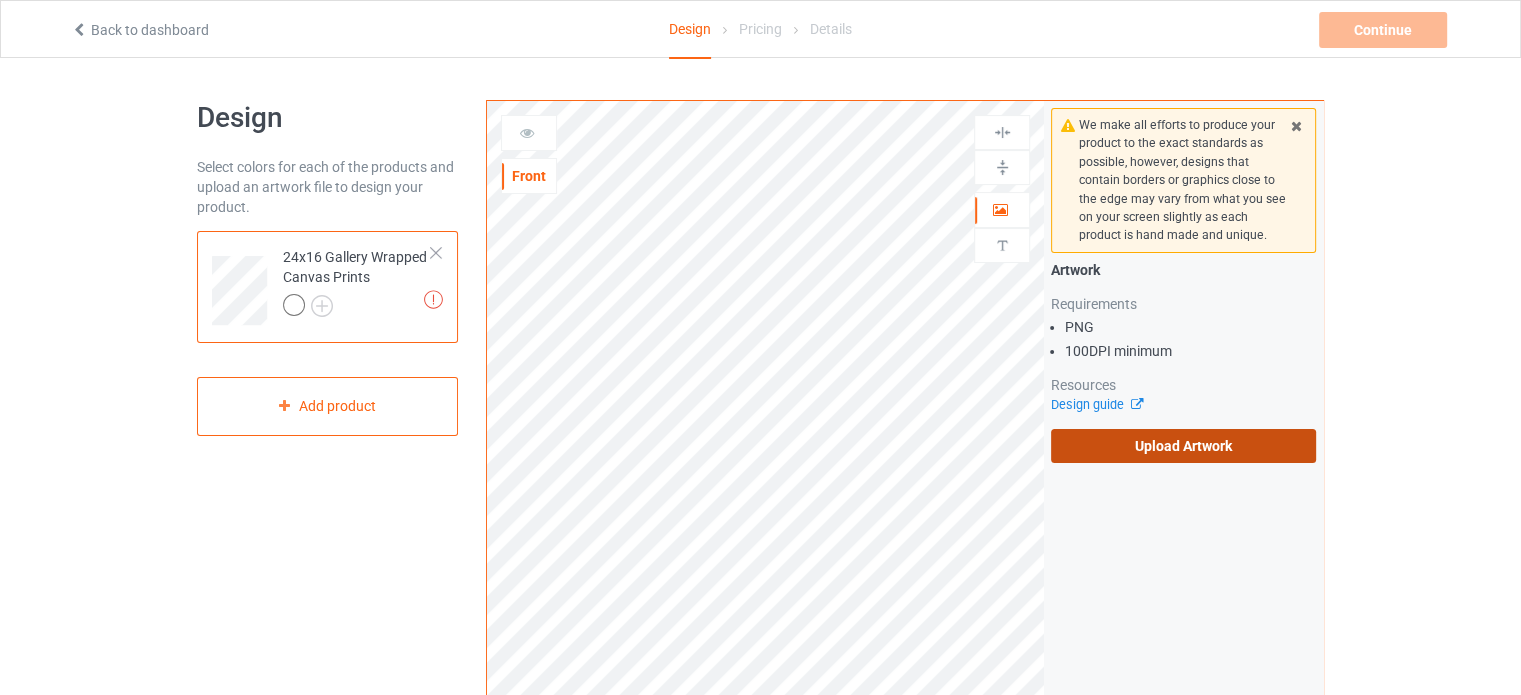 click on "Upload Artwork" at bounding box center (1183, 446) 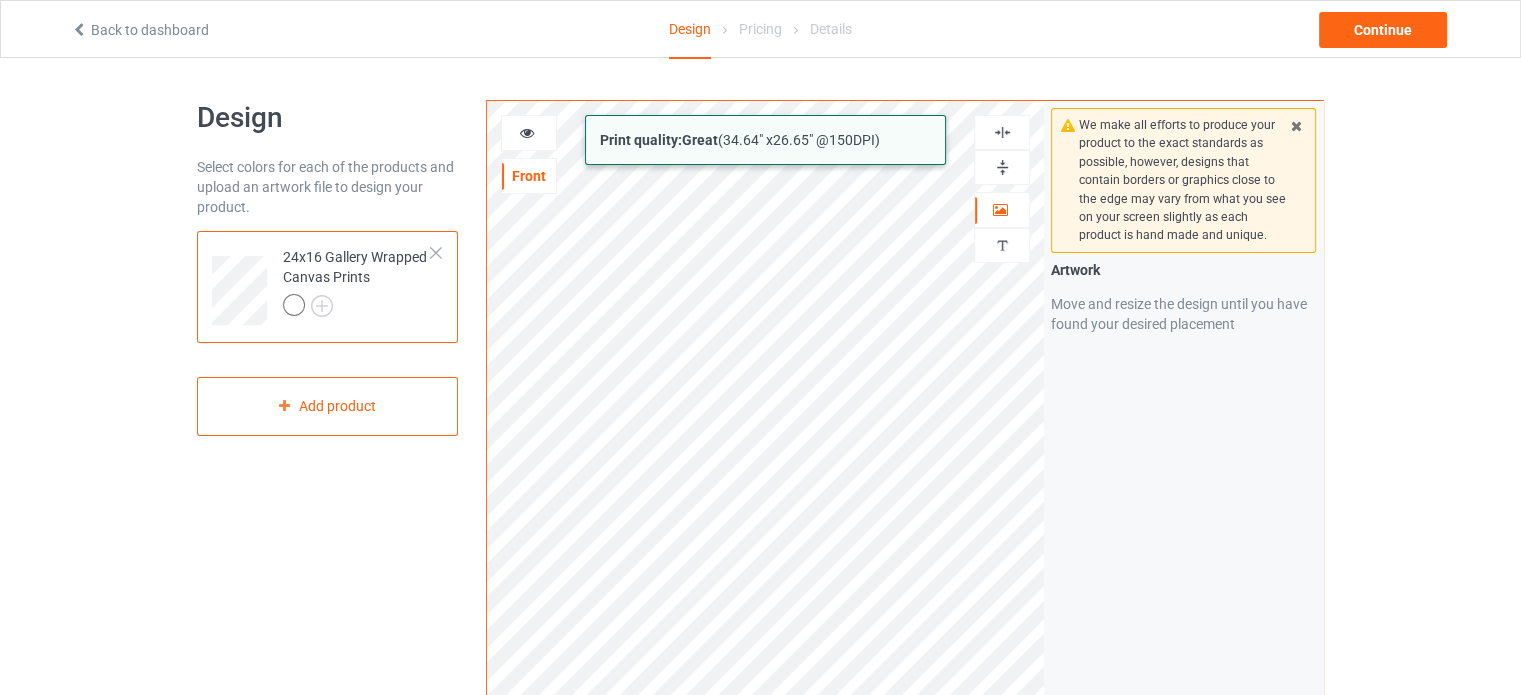 click on "Print quality:  Great  (  34.64 " x  26.65 " @ 150 DPI) Front Artwork Personalized text Print Guidelines We make all efforts to produce your product to the exact standards as possible, however, designs that contain borders or graphics close to the edge may vary from what you see on your screen slightly as each product is hand made and unique. Artwork Move and resize the design until you have found your desired placement" at bounding box center (905, 481) 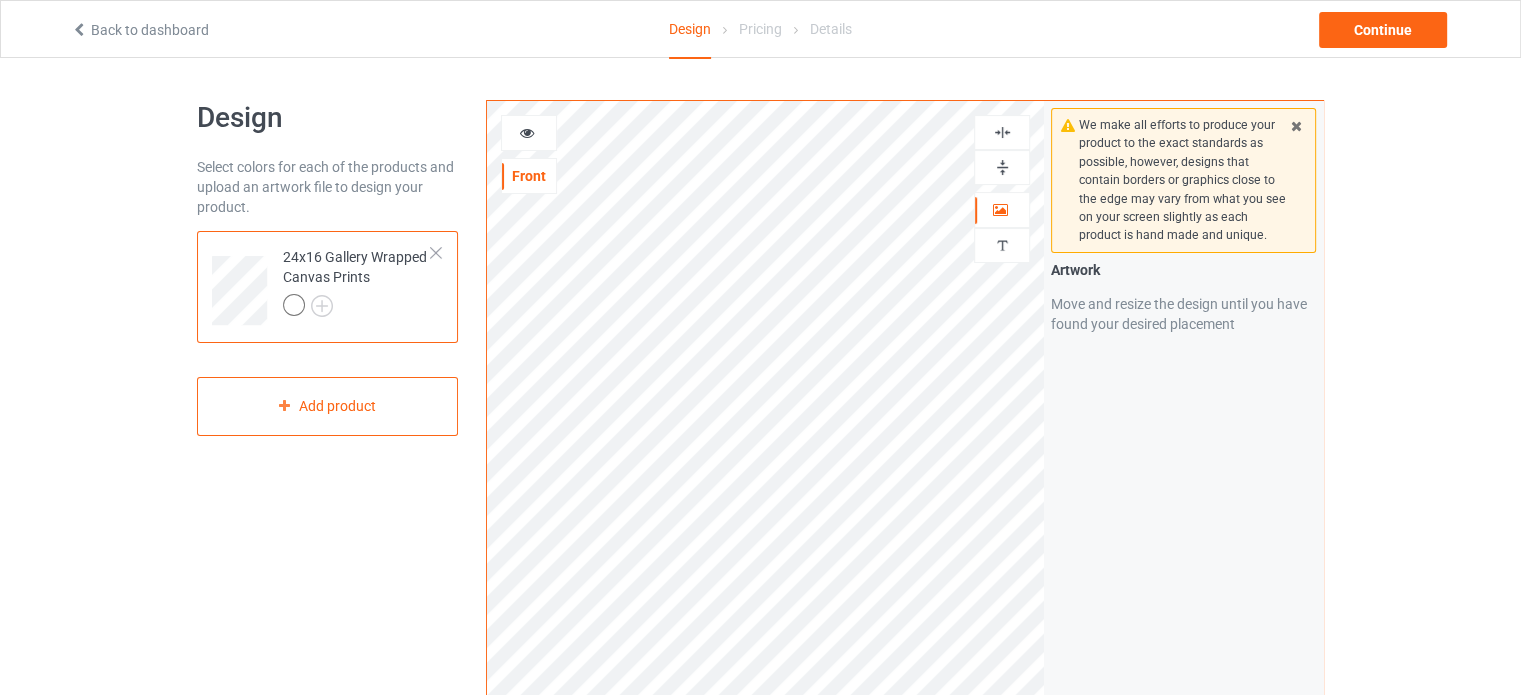 click at bounding box center (1002, 132) 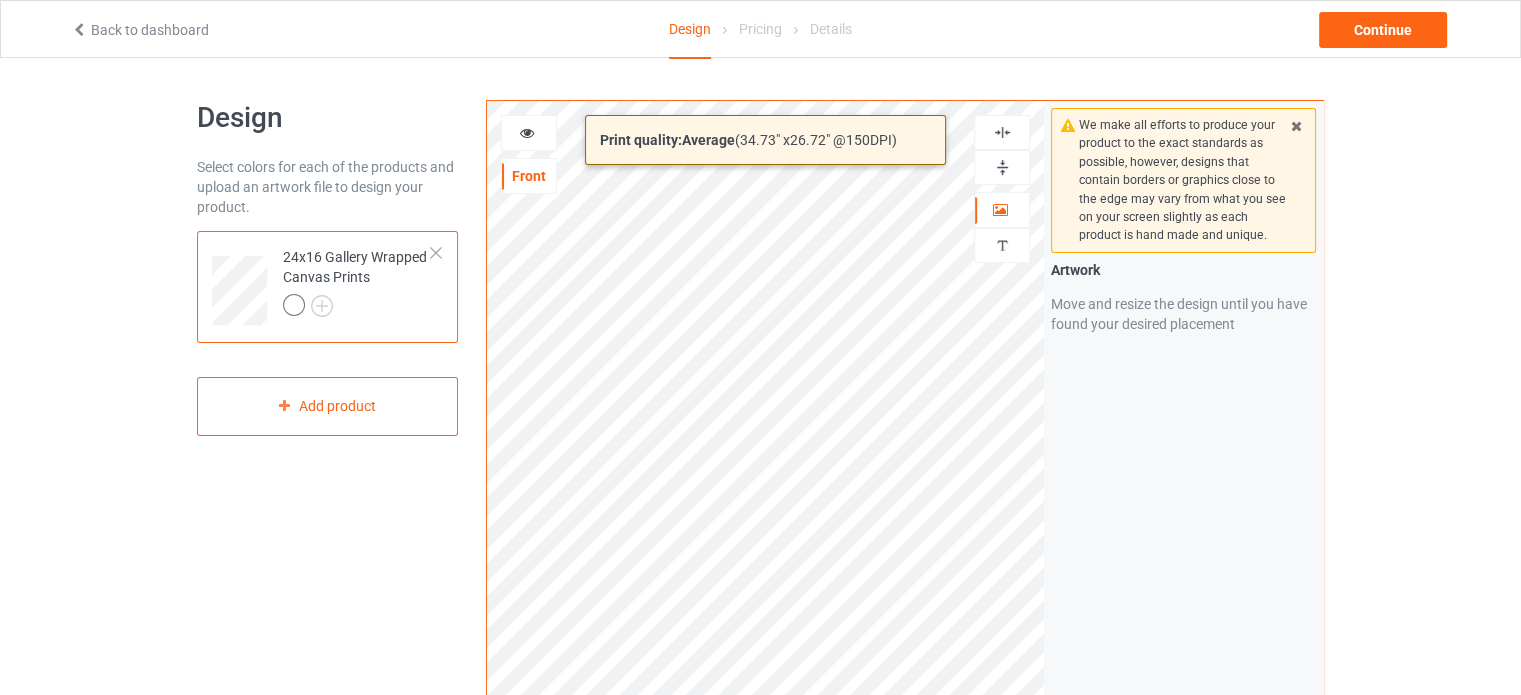 click on "Print quality:  Average  (  34.73 " x  26.72 " @ 150 DPI) Front Artwork Personalized text Print Guidelines We make all efforts to produce your product to the exact standards as possible, however, designs that contain borders or graphics close to the edge may vary from what you see on your screen slightly as each product is hand made and unique. Artwork Move and resize the design until you have found your desired placement" at bounding box center (905, 481) 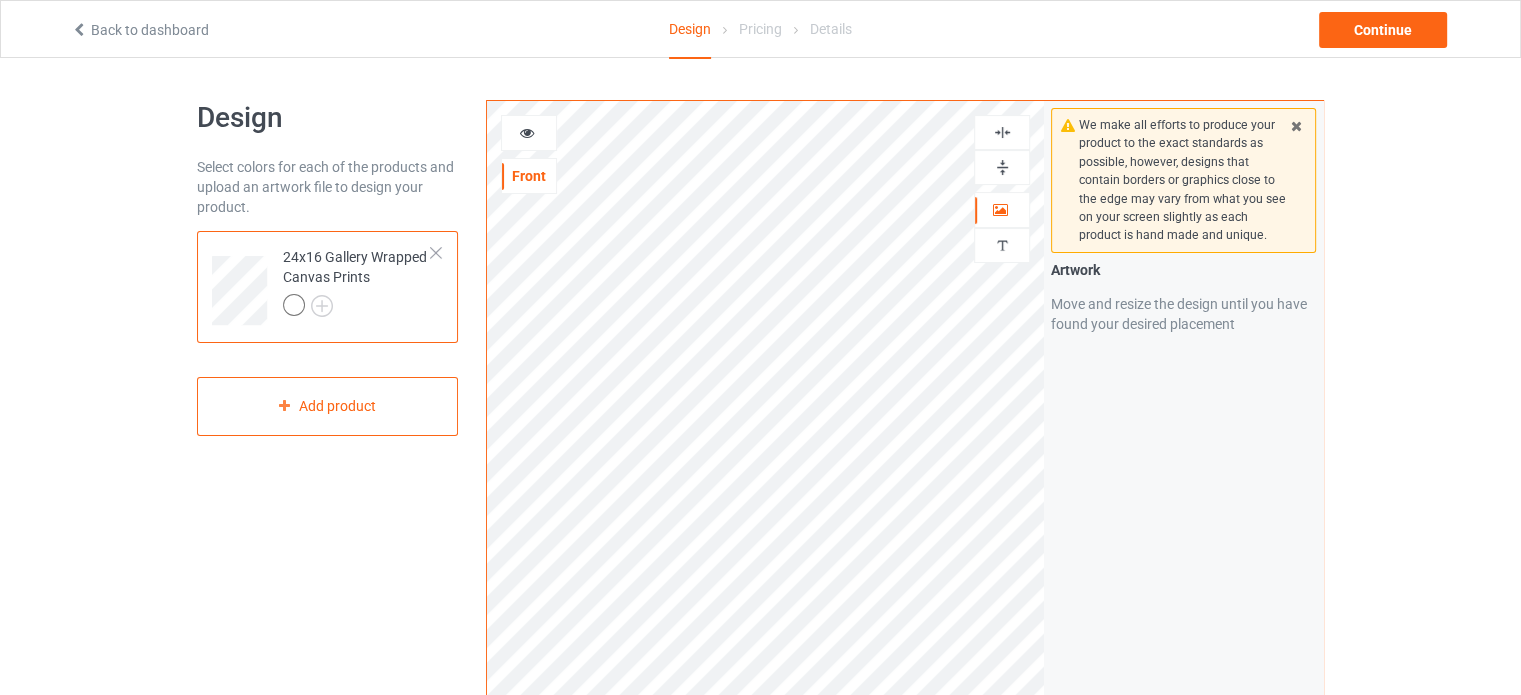 click on "We make all efforts to produce your product to the exact standards as possible, however, designs that contain borders or graphics close to the edge may vary from what you see on your screen slightly as each product is hand made and unique. Artwork Move and resize the design until you have found your desired placement" at bounding box center (1183, 481) 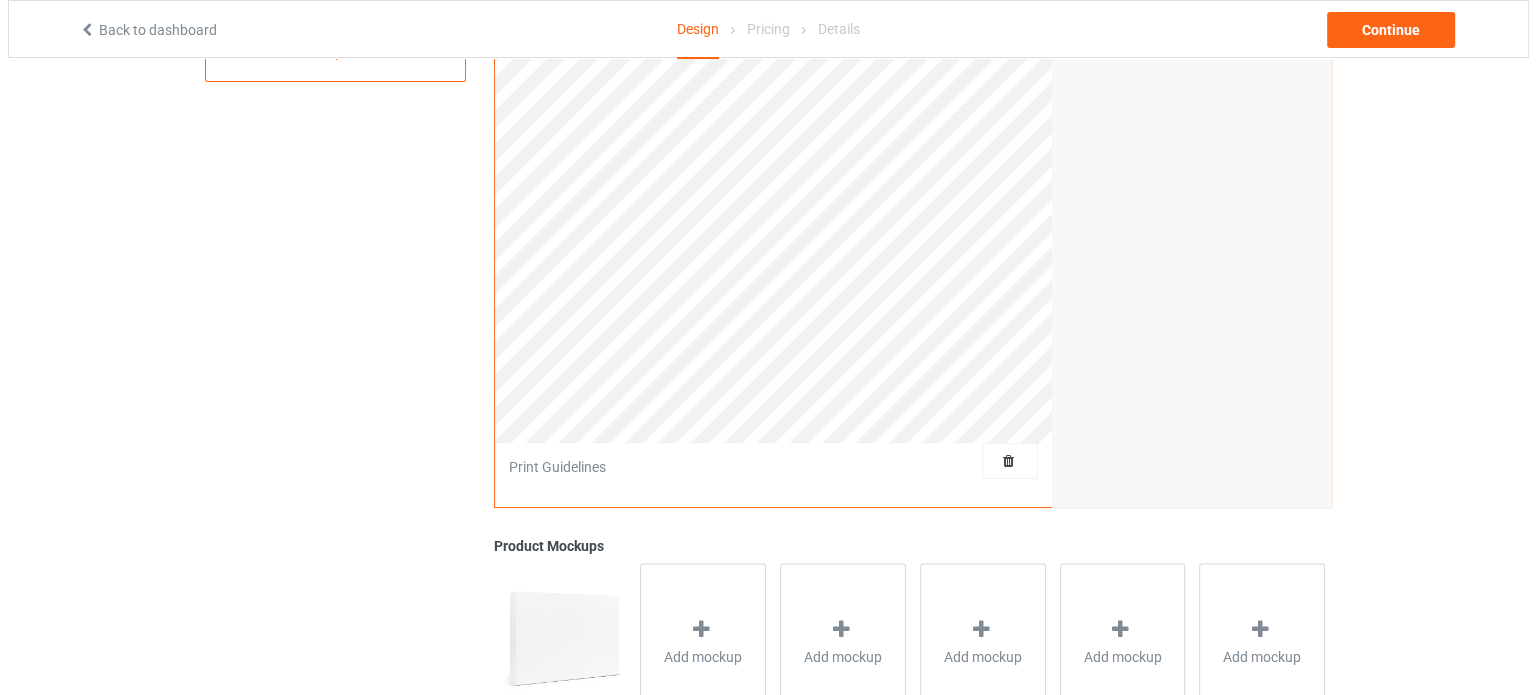 scroll, scrollTop: 500, scrollLeft: 0, axis: vertical 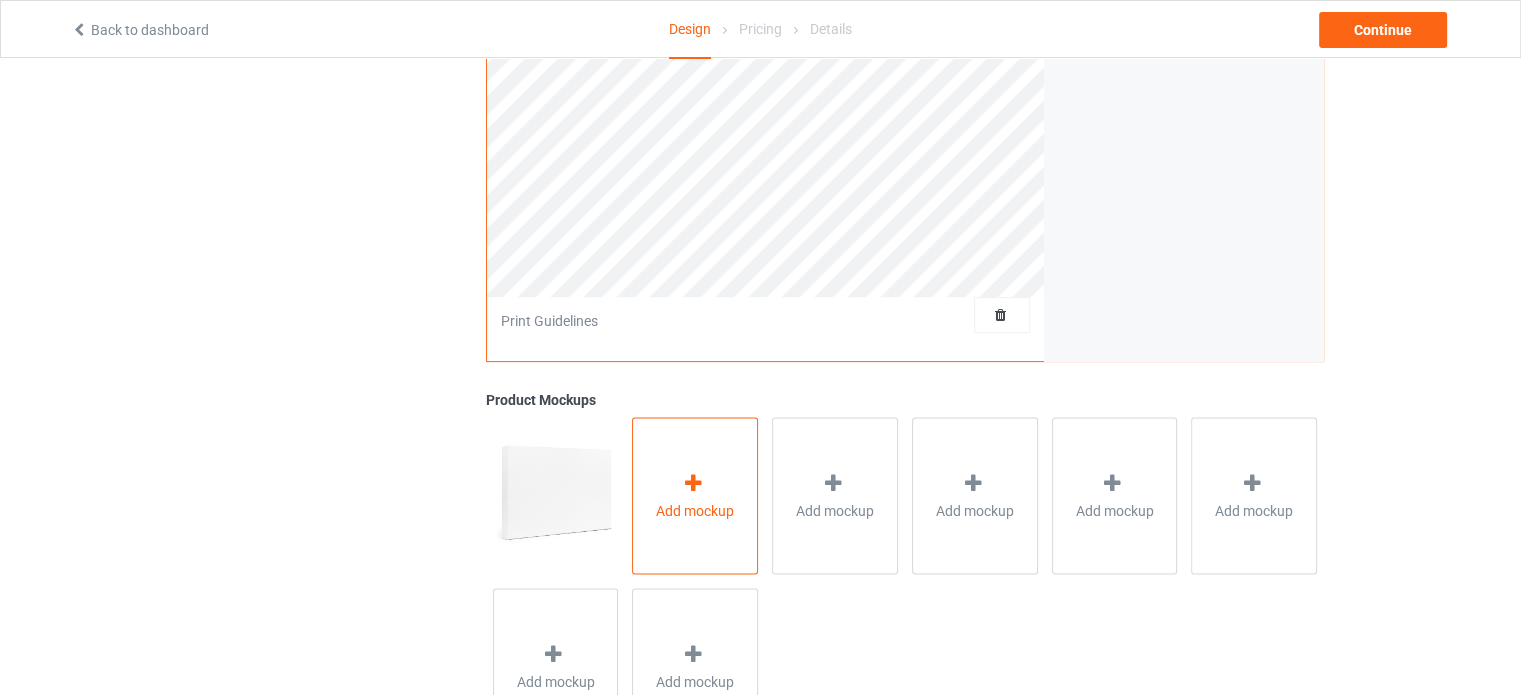 click on "Add mockup" at bounding box center (695, 495) 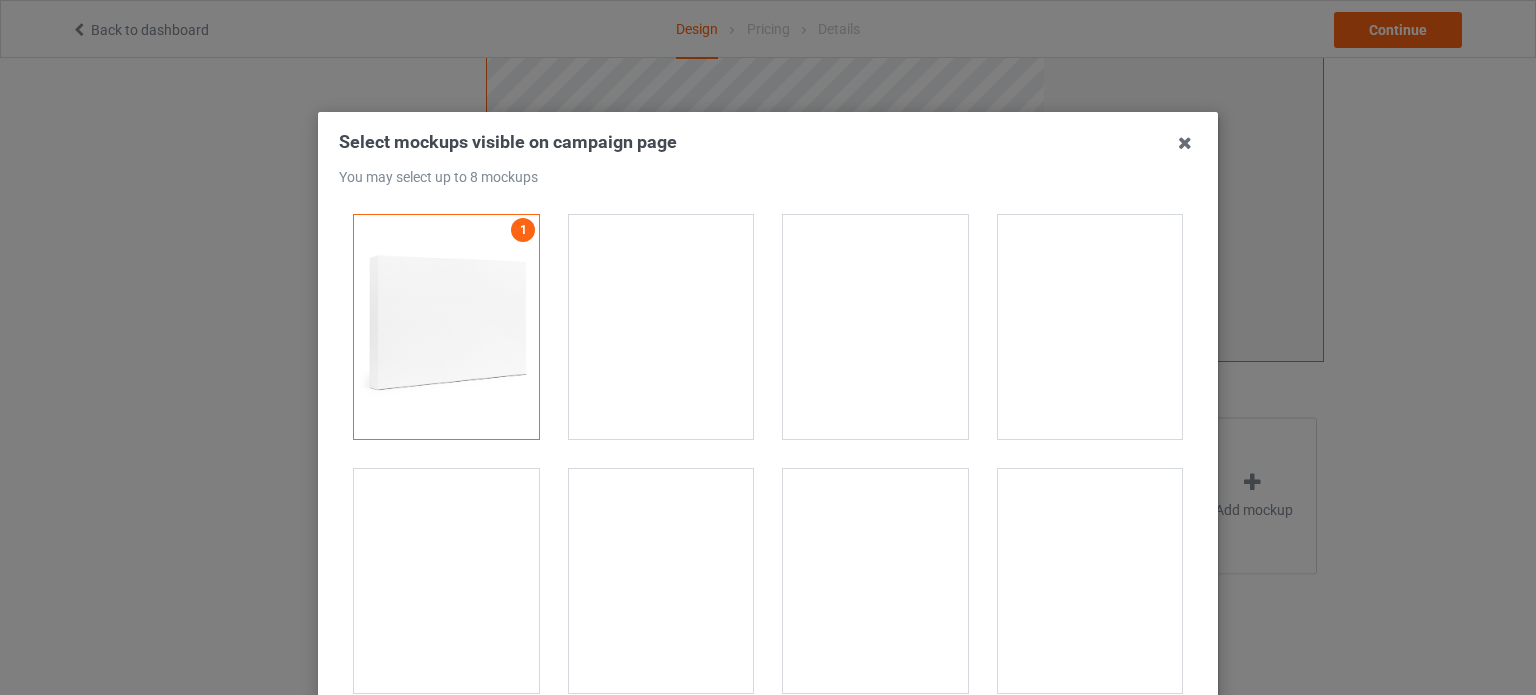 scroll, scrollTop: 100, scrollLeft: 0, axis: vertical 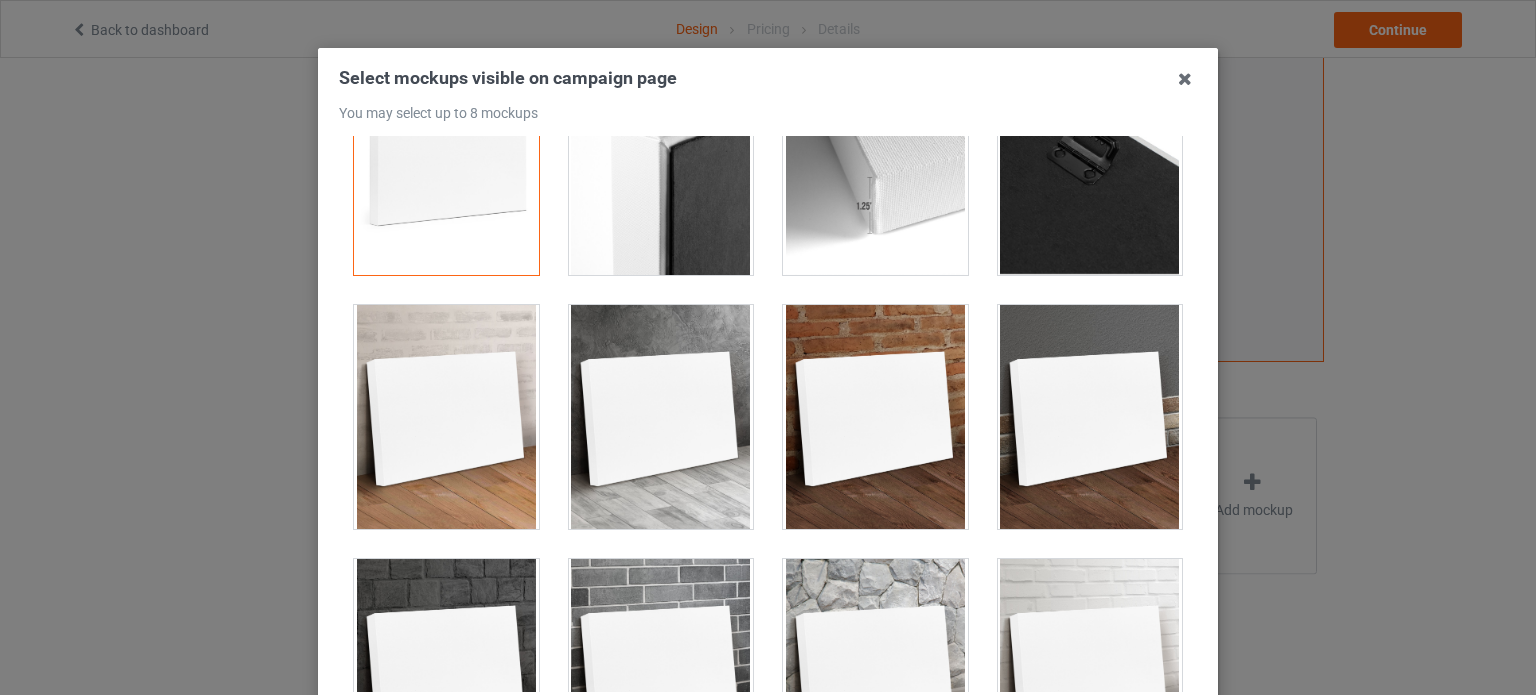 click at bounding box center (446, 417) 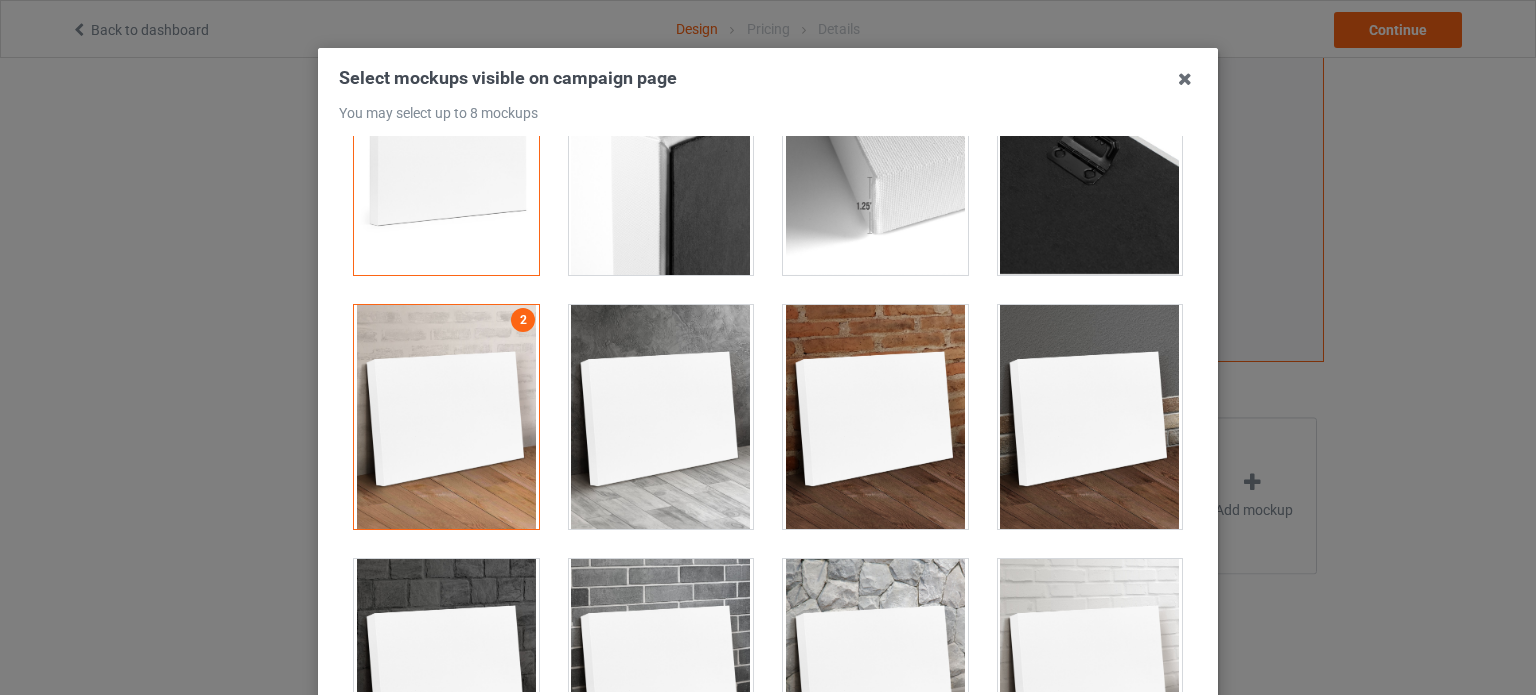 click at bounding box center (661, 417) 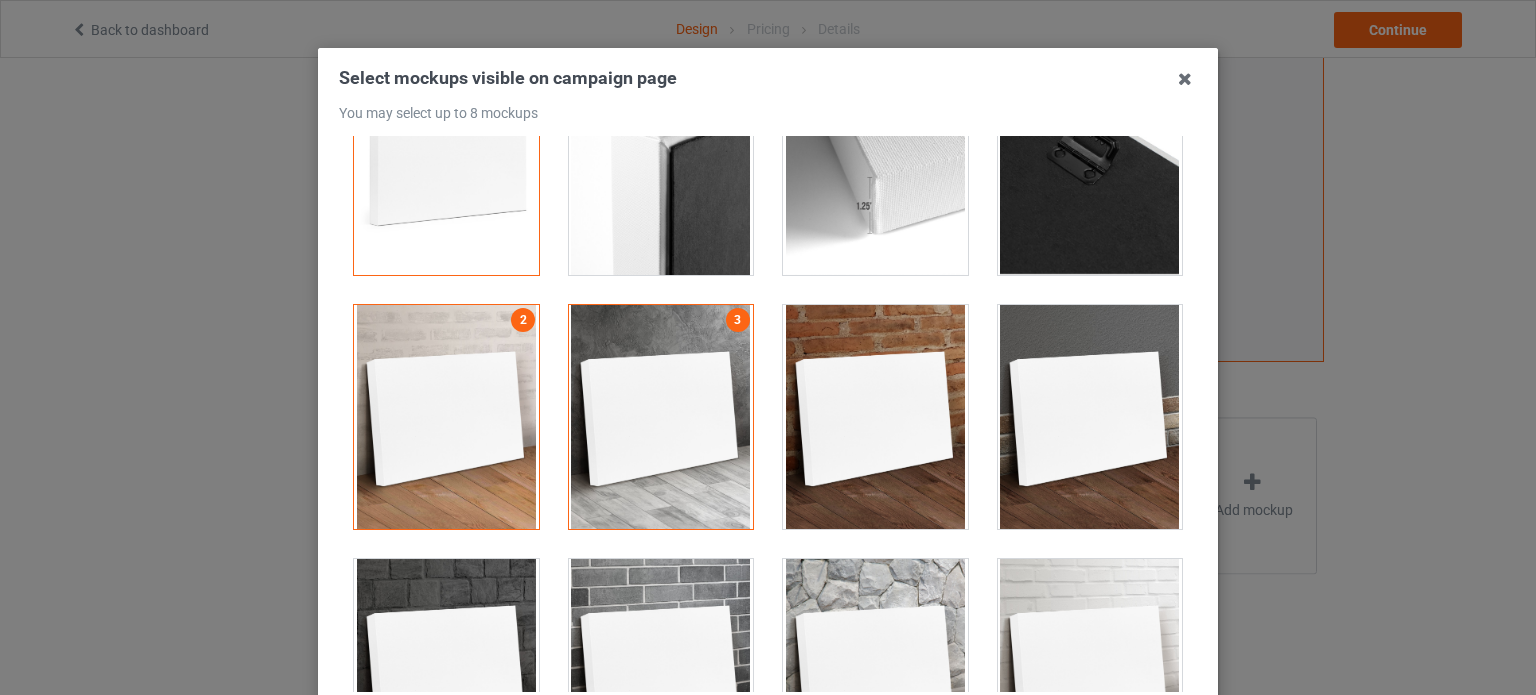 click at bounding box center (875, 417) 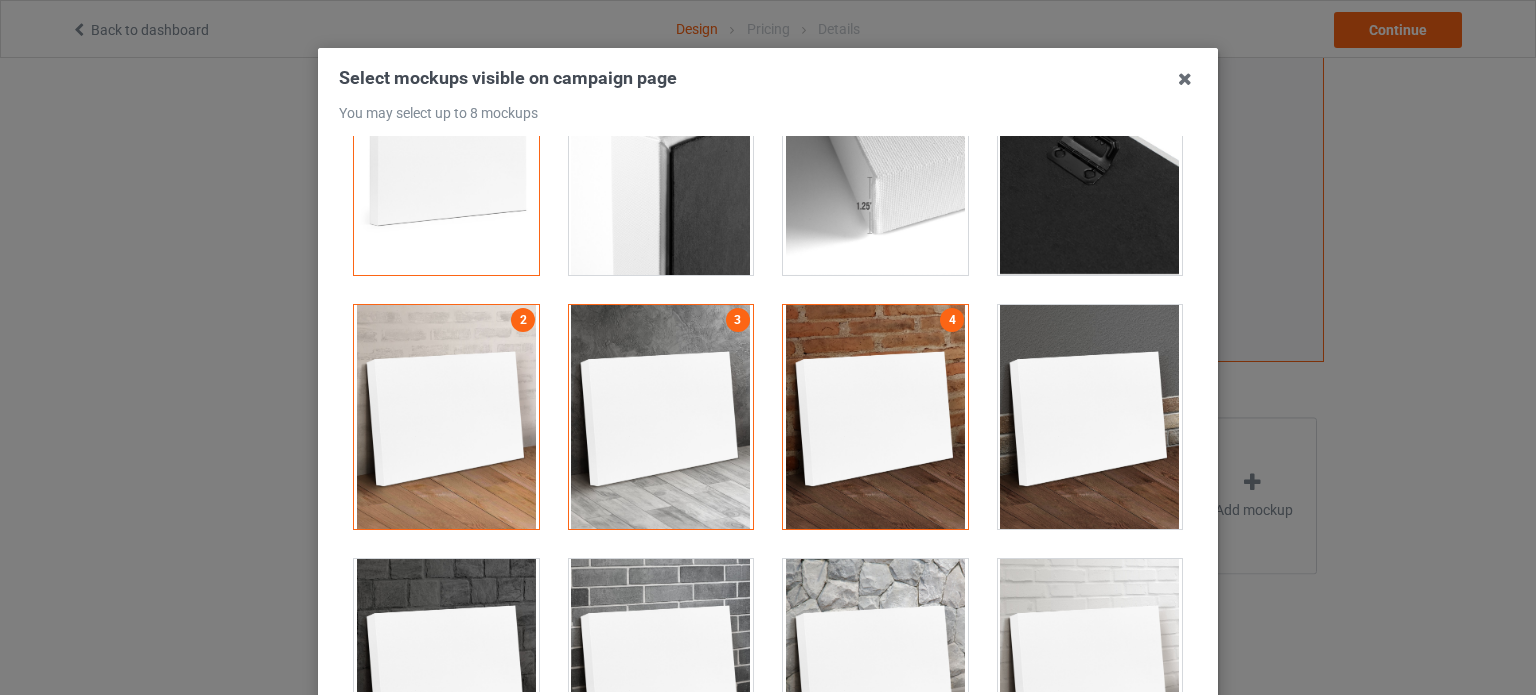 click at bounding box center [1090, 417] 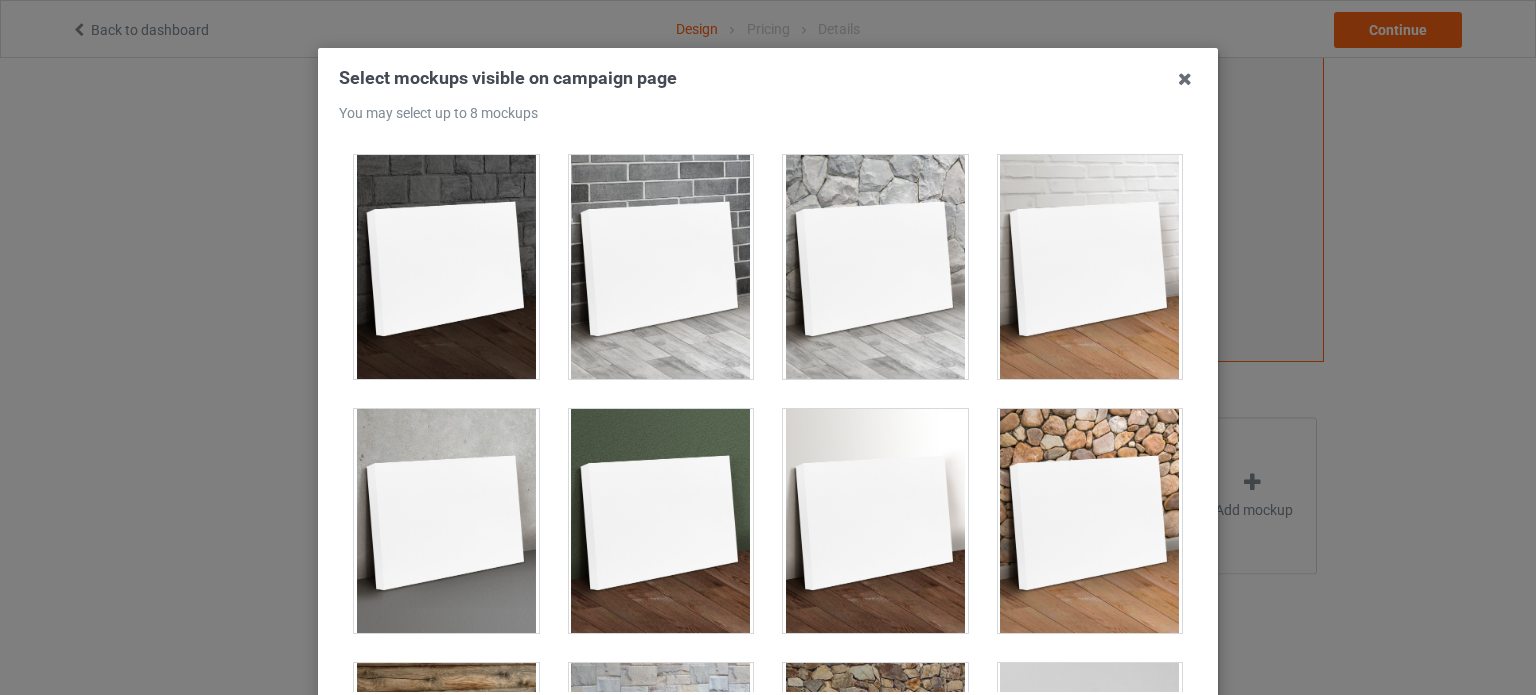 scroll, scrollTop: 600, scrollLeft: 0, axis: vertical 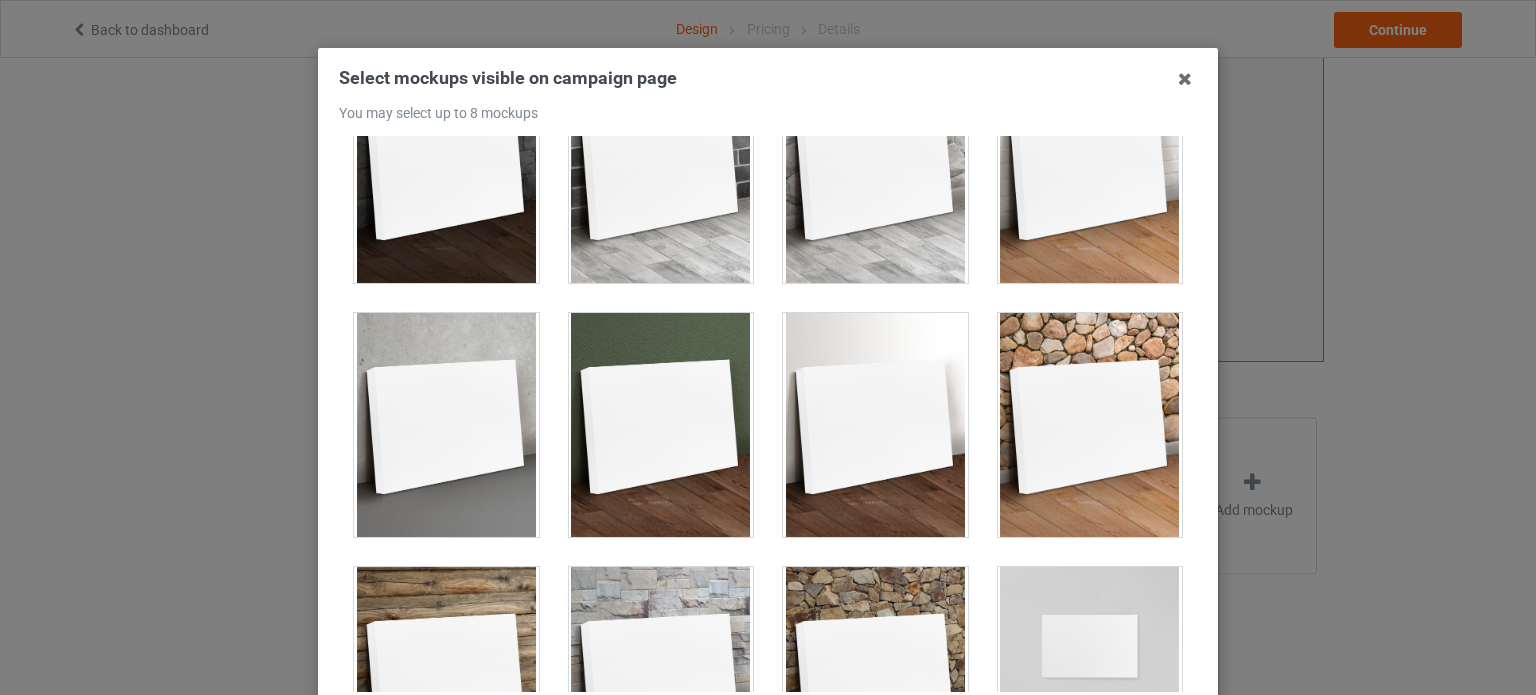 click at bounding box center (661, 425) 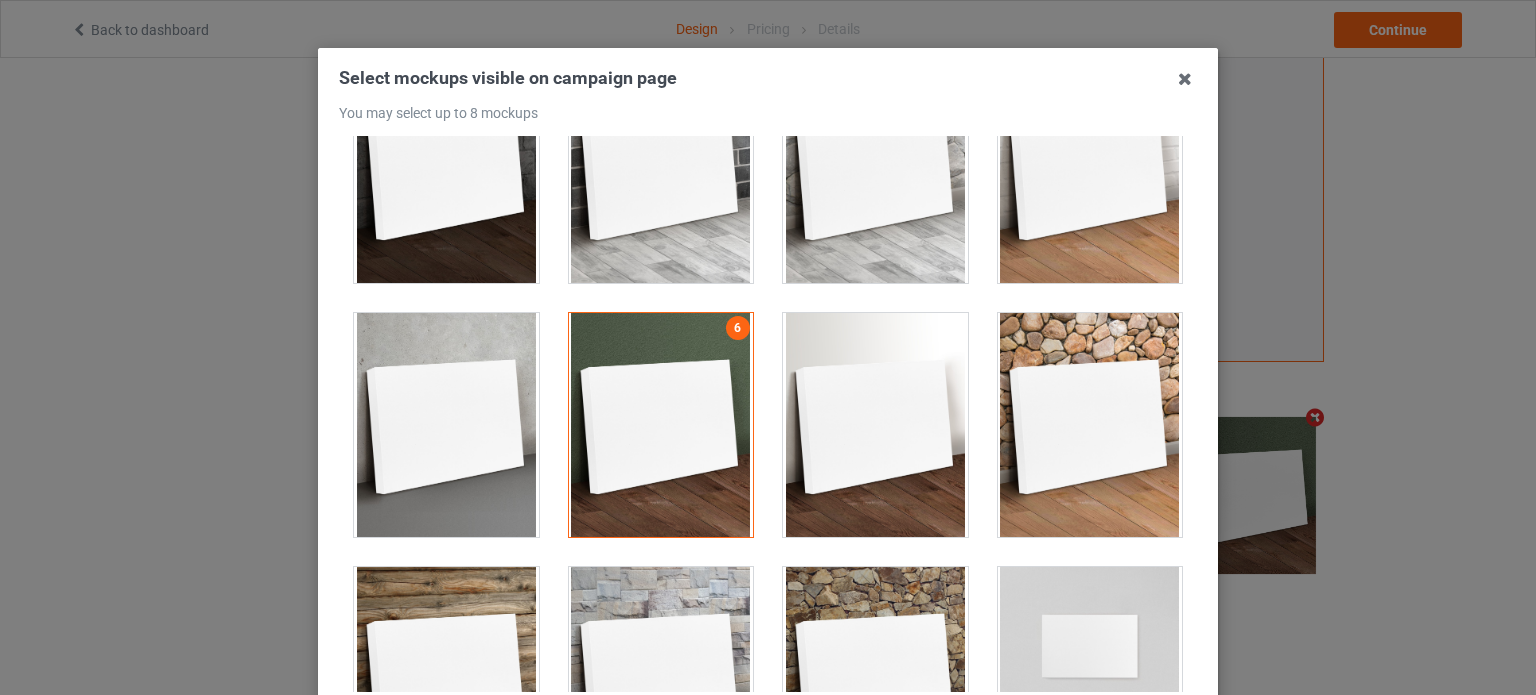 click at bounding box center (1090, 425) 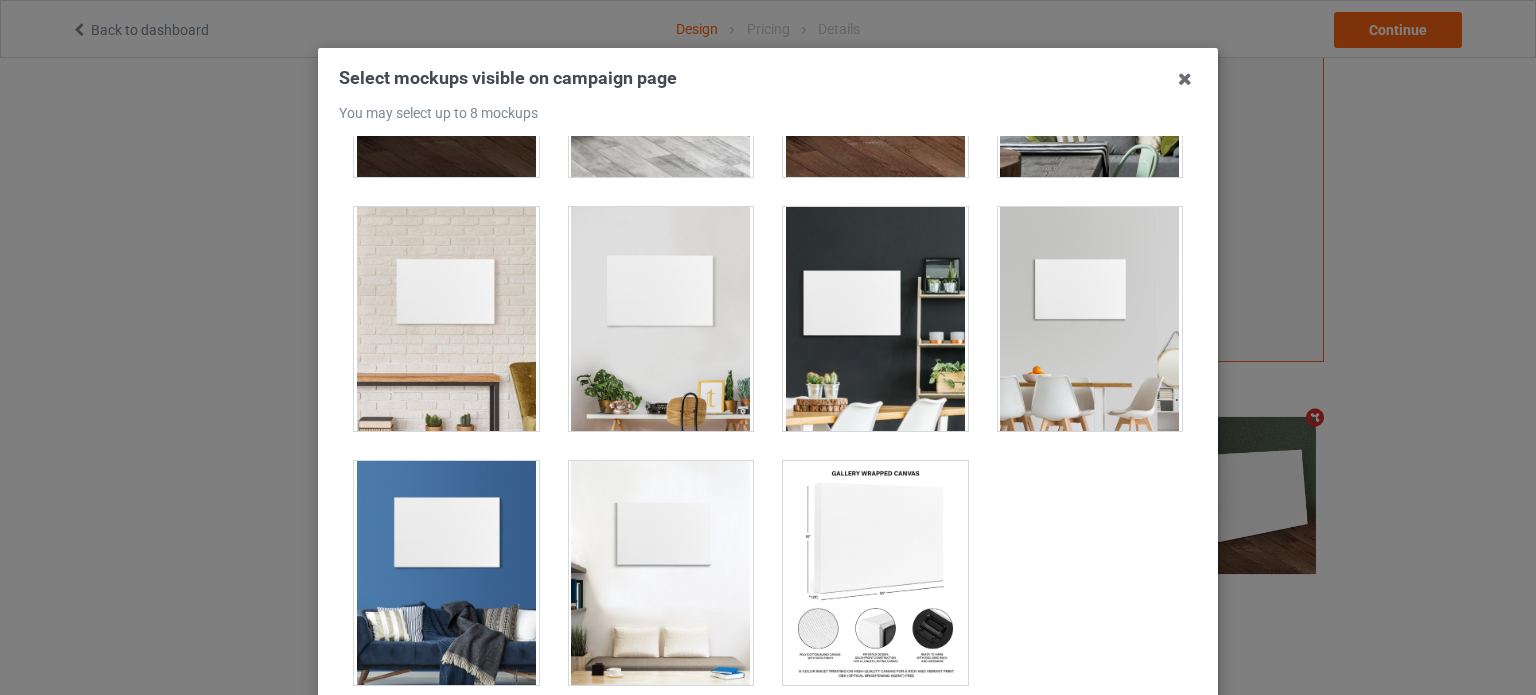 scroll, scrollTop: 1218, scrollLeft: 0, axis: vertical 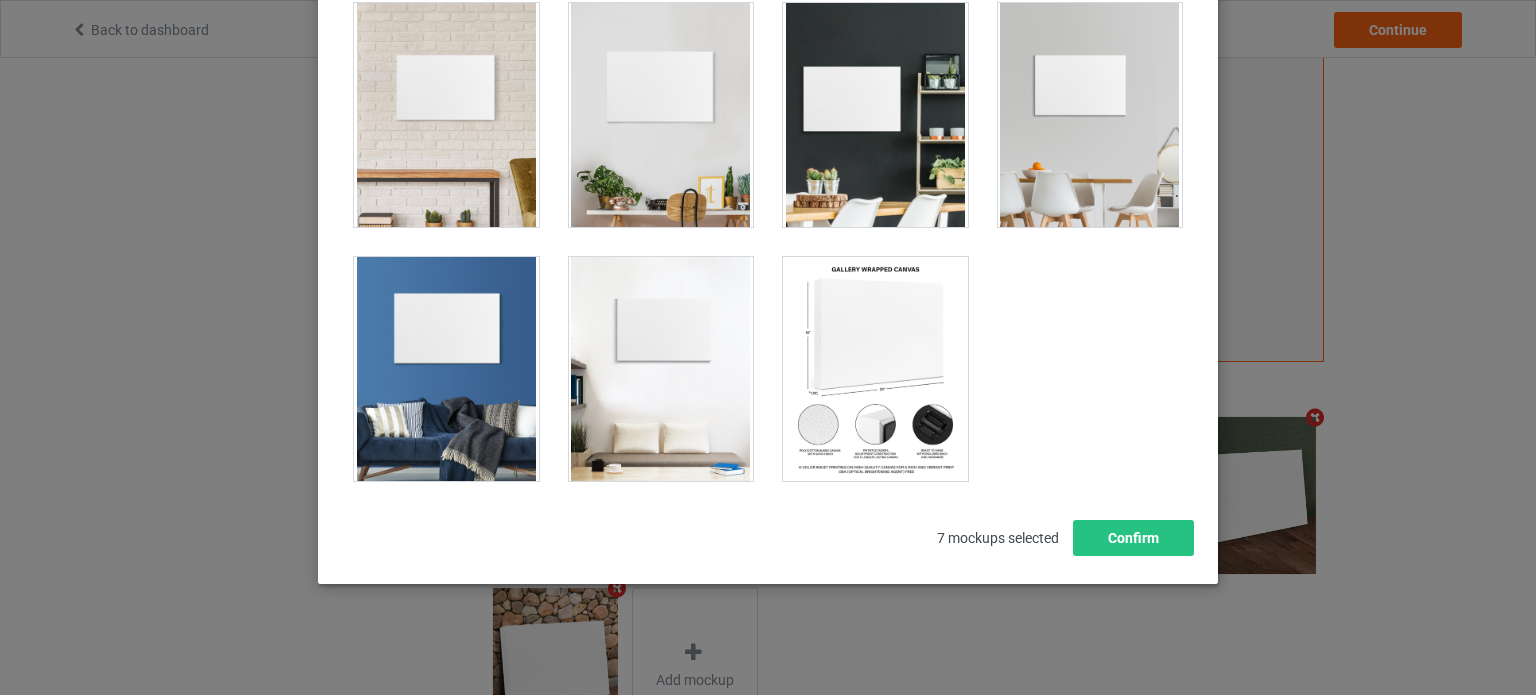 click on "Select mockups visible on campaign page You may select up to 8 mockups 1 2 3 4 5 6 7 7 mockups selected Confirm" at bounding box center (768, 216) 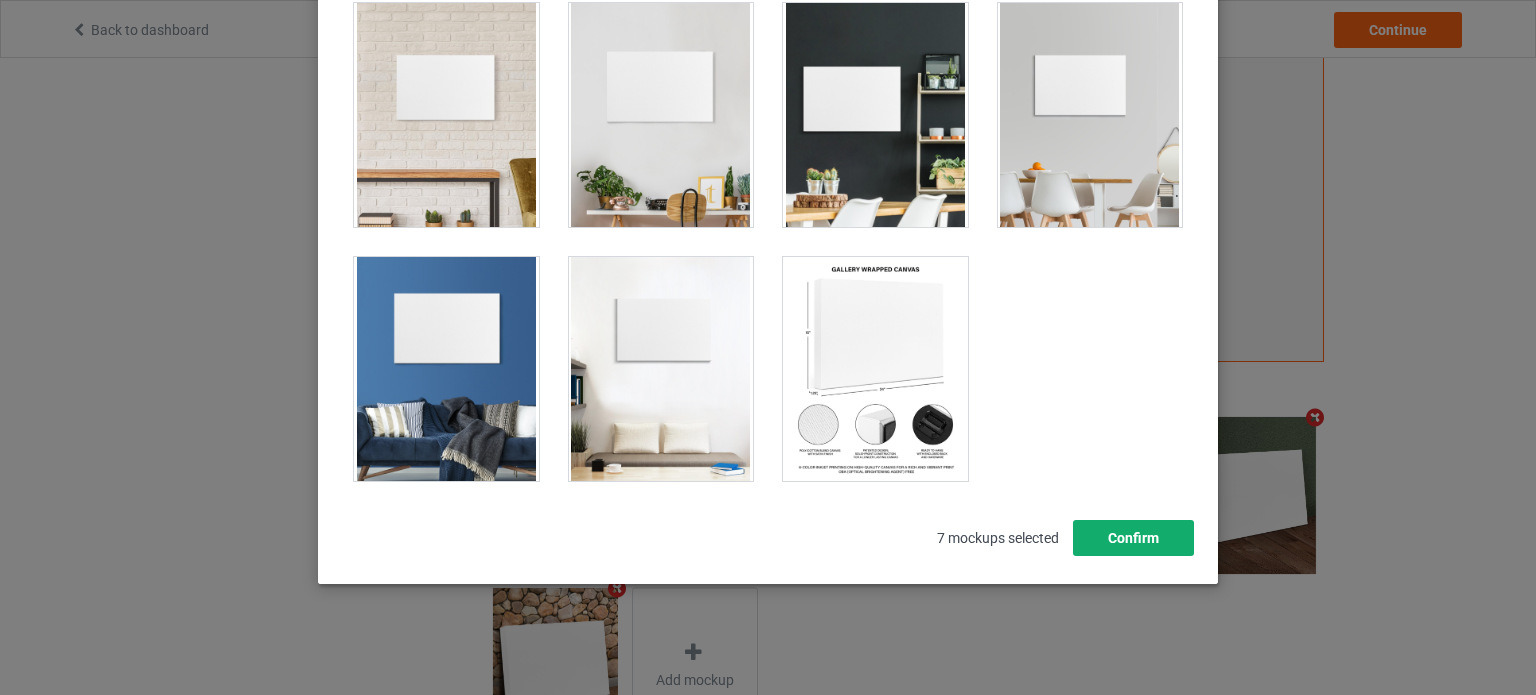 click on "Confirm" at bounding box center (1133, 538) 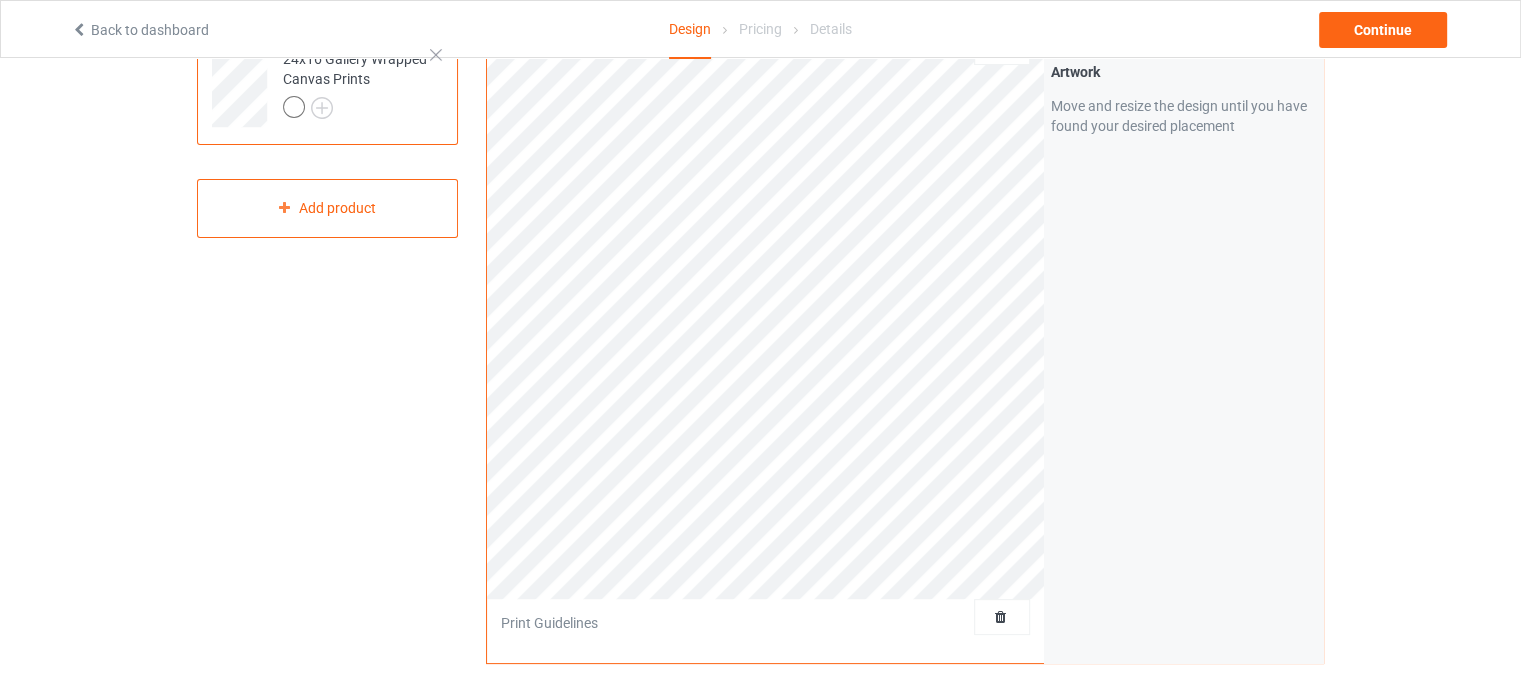 scroll, scrollTop: 0, scrollLeft: 0, axis: both 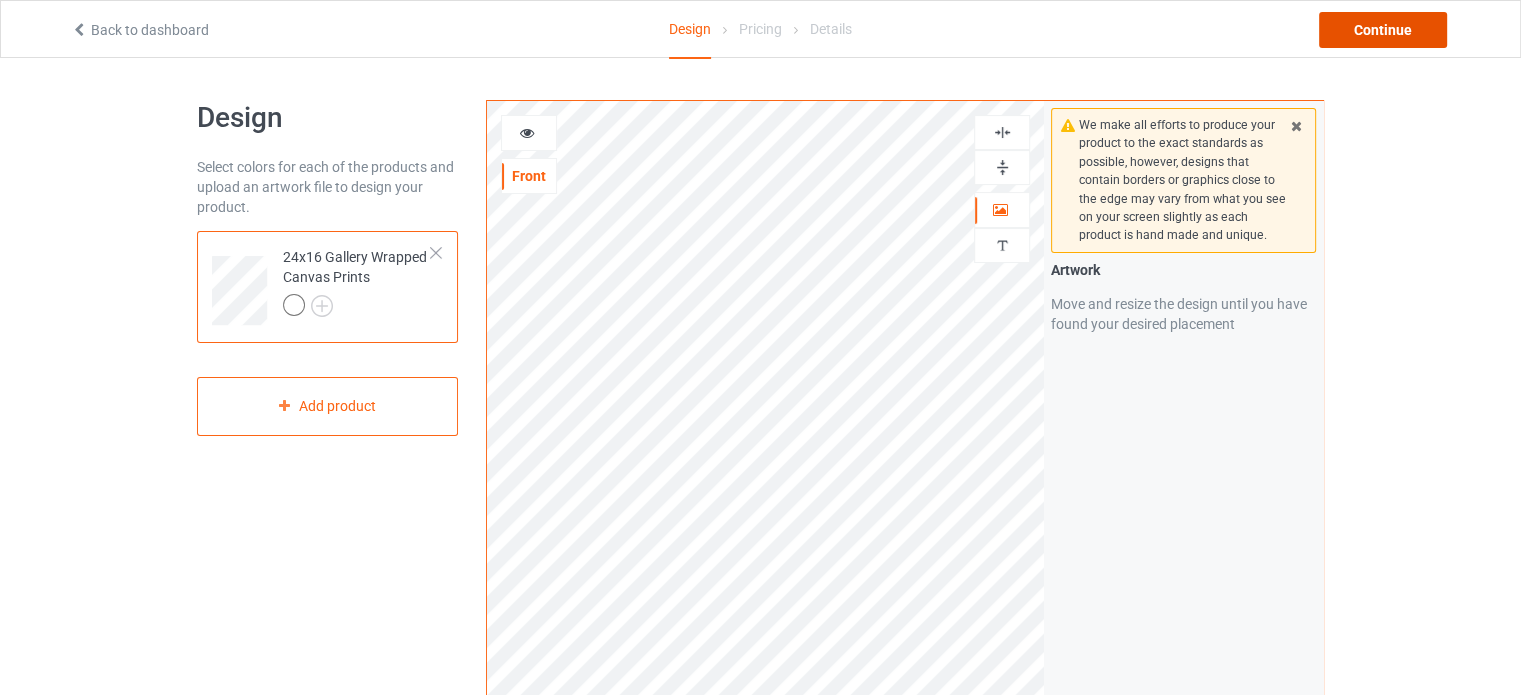 click on "Continue" at bounding box center (1383, 30) 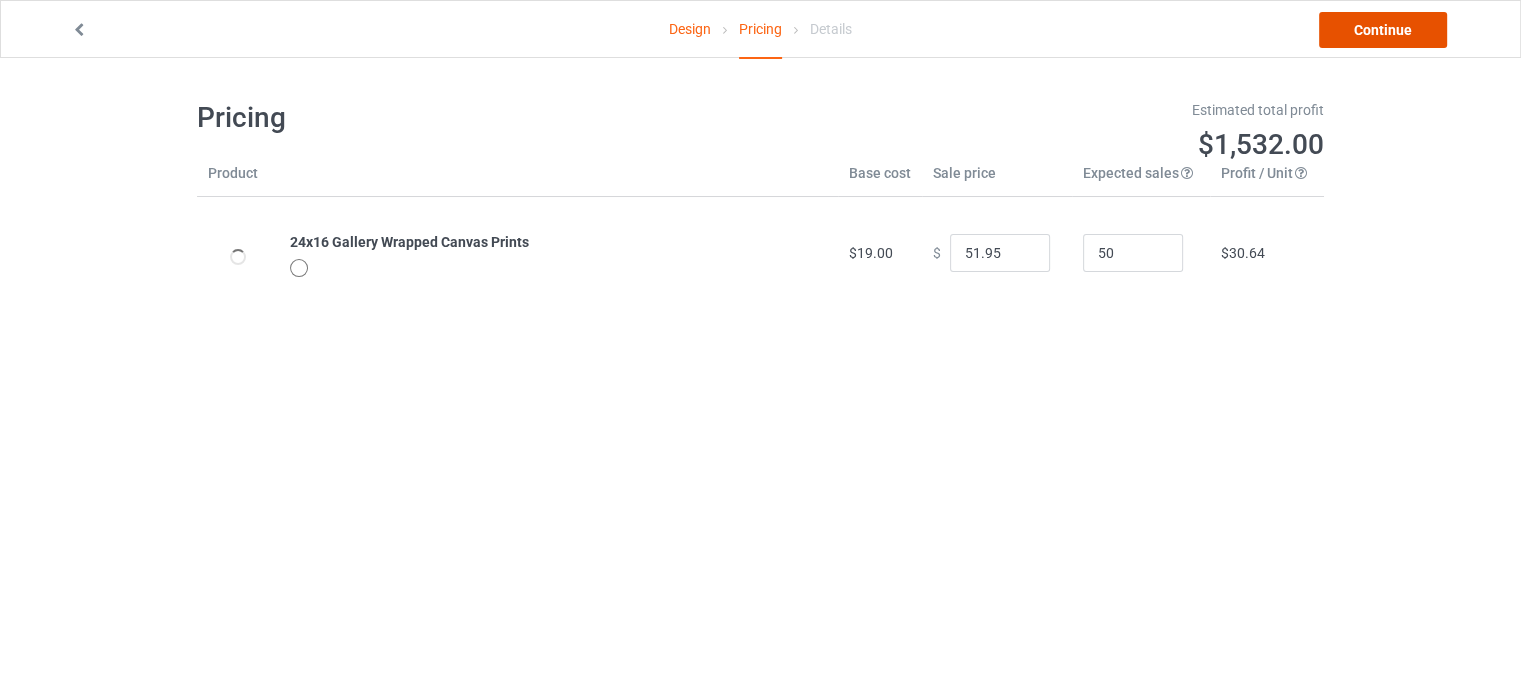 click on "Continue" at bounding box center [1383, 30] 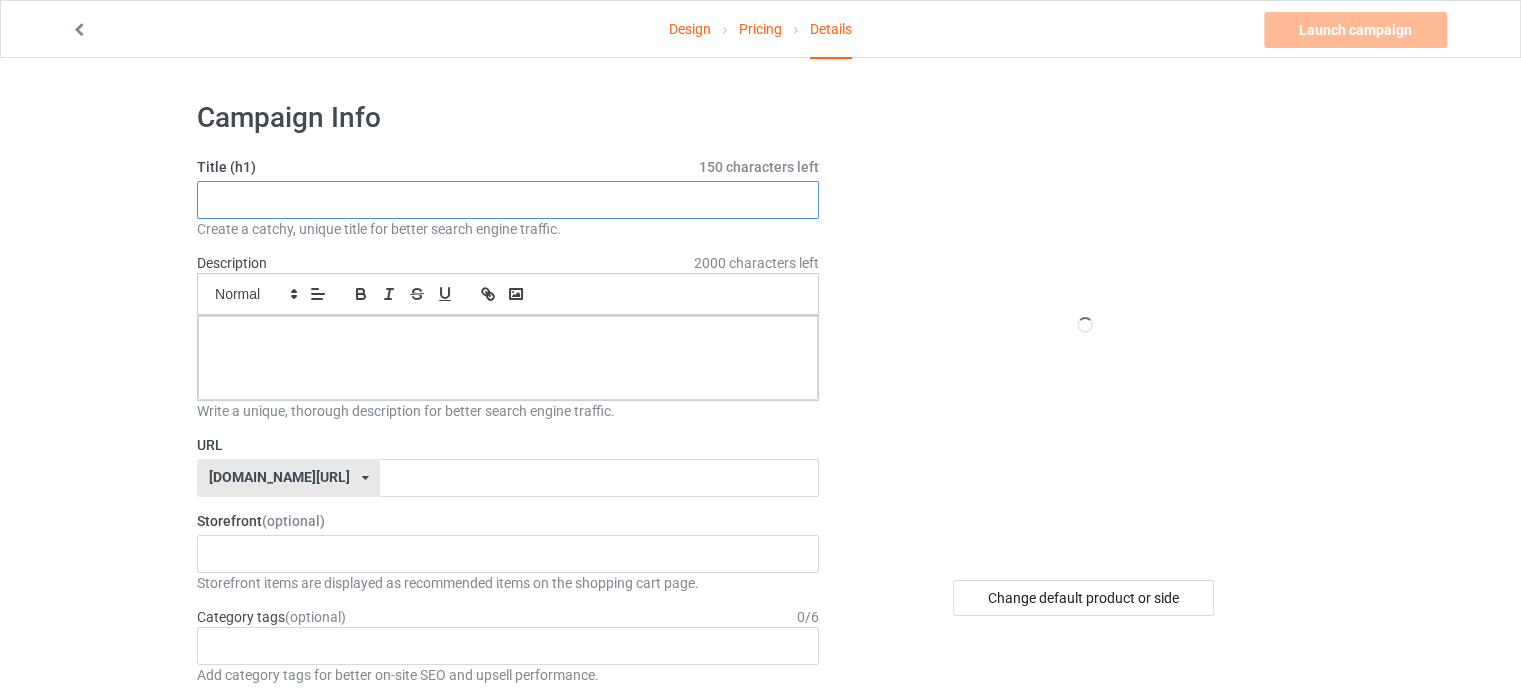 click at bounding box center (508, 200) 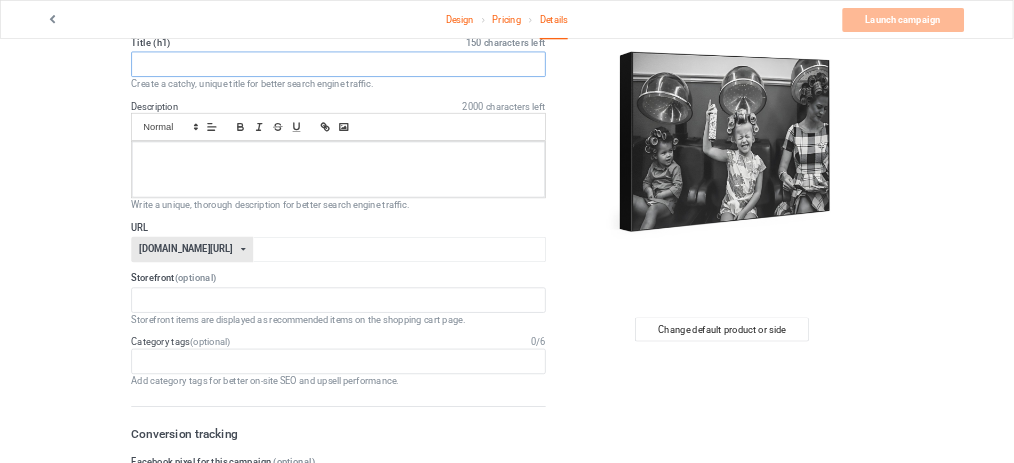 scroll, scrollTop: 0, scrollLeft: 0, axis: both 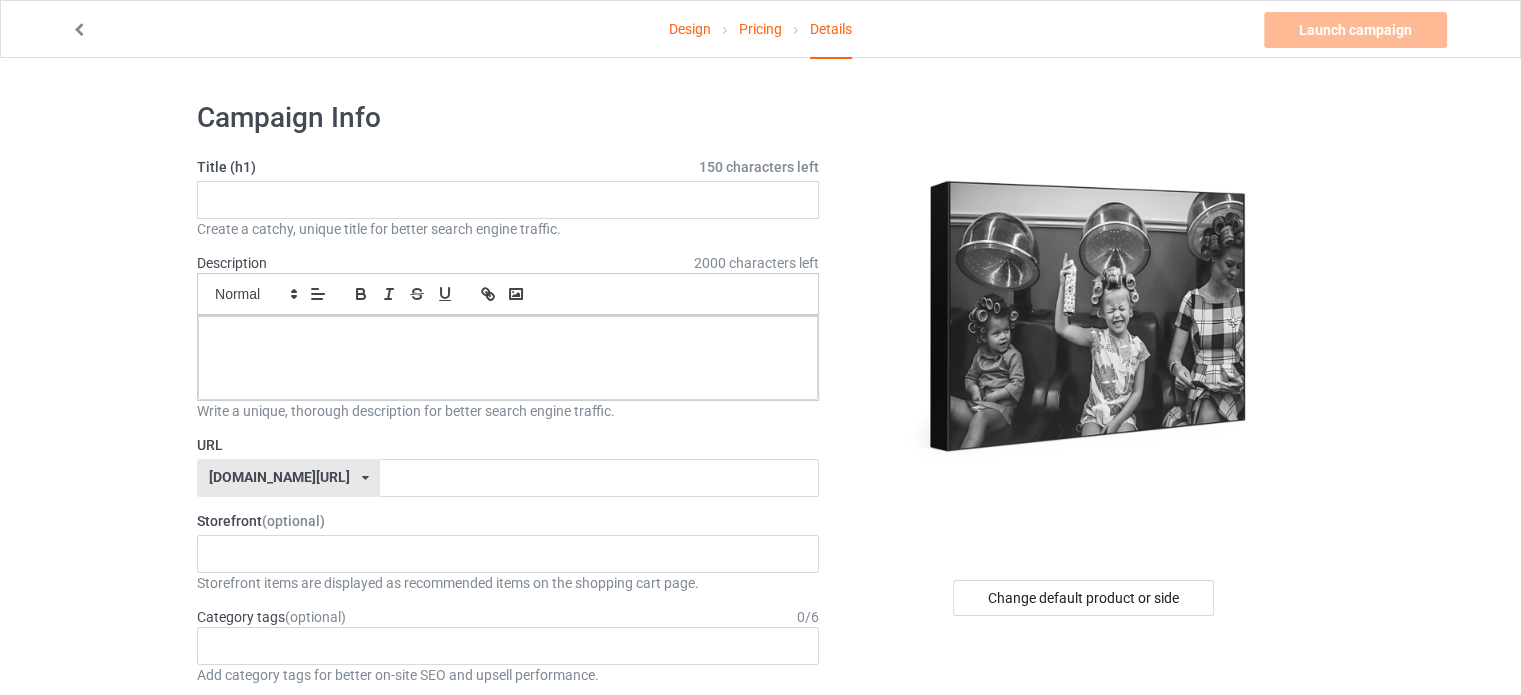 click at bounding box center (79, 27) 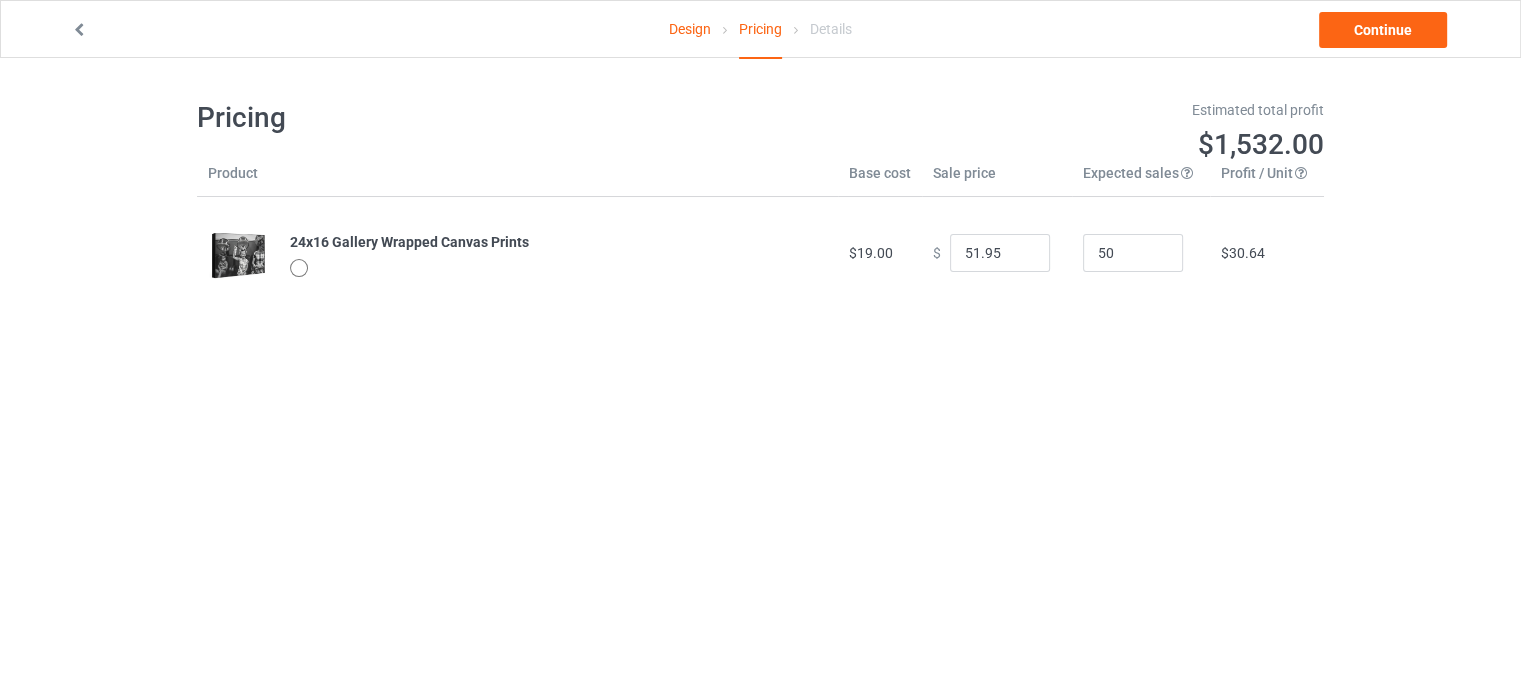 click at bounding box center (79, 27) 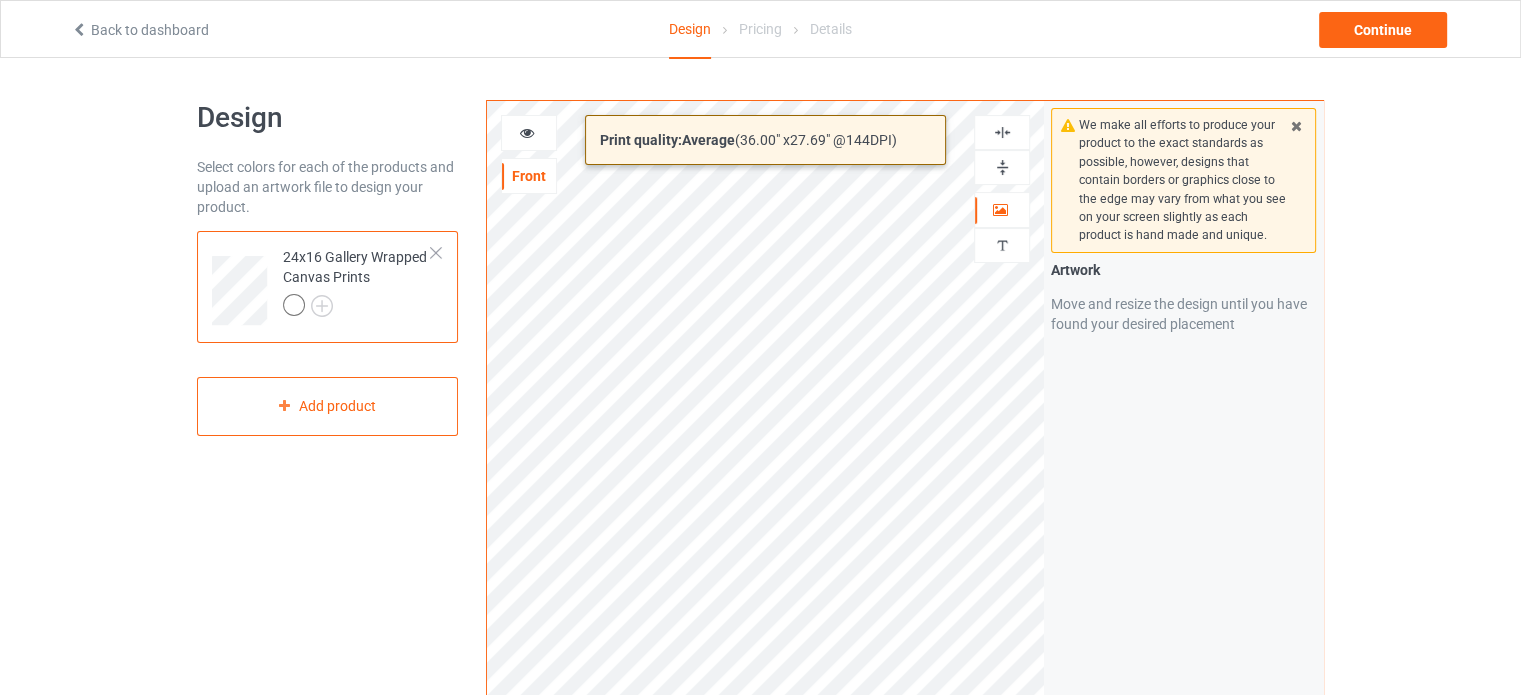 click on "Print quality:  Average  (  36.00 " x  27.69 " @ 144 DPI) Front Artwork Personalized text Print Guidelines We make all efforts to produce your product to the exact standards as possible, however, designs that contain borders or graphics close to the edge may vary from what you see on your screen slightly as each product is hand made and unique. Artwork Move and resize the design until you have found your desired placement" at bounding box center [905, 481] 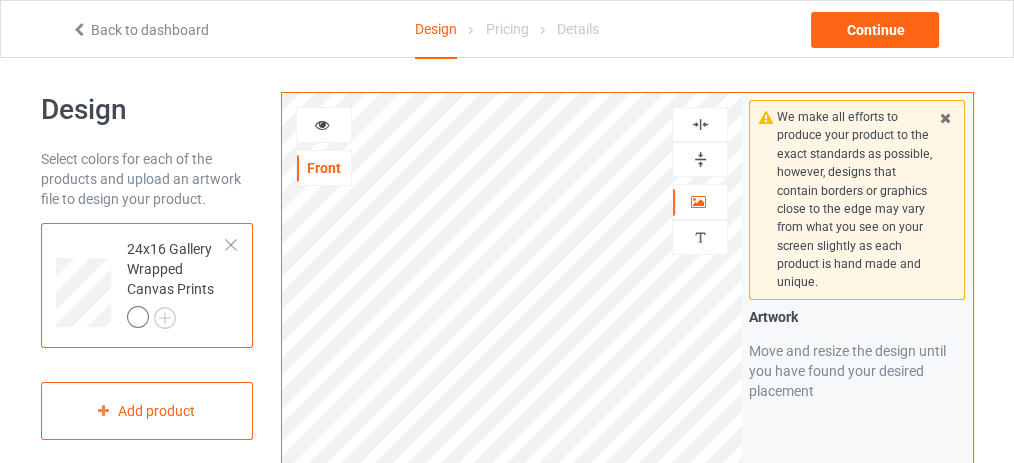 scroll, scrollTop: 0, scrollLeft: 0, axis: both 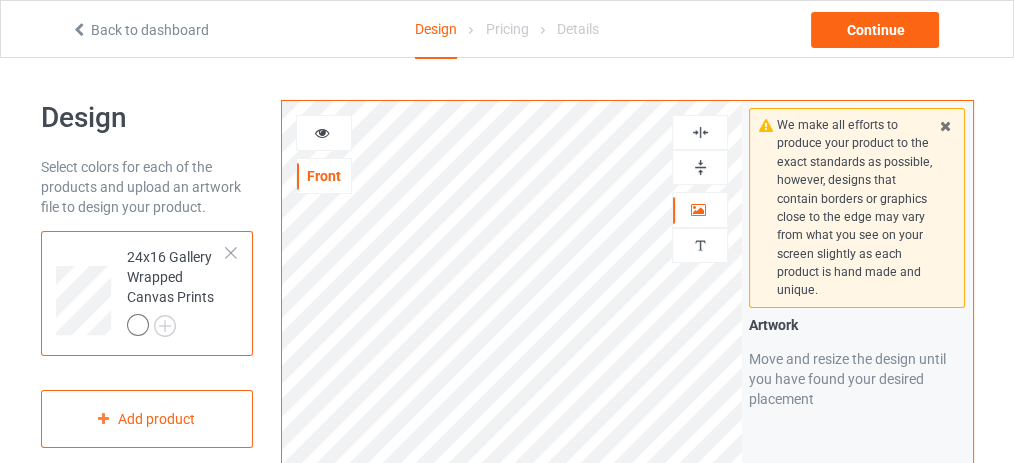 click at bounding box center [700, 167] 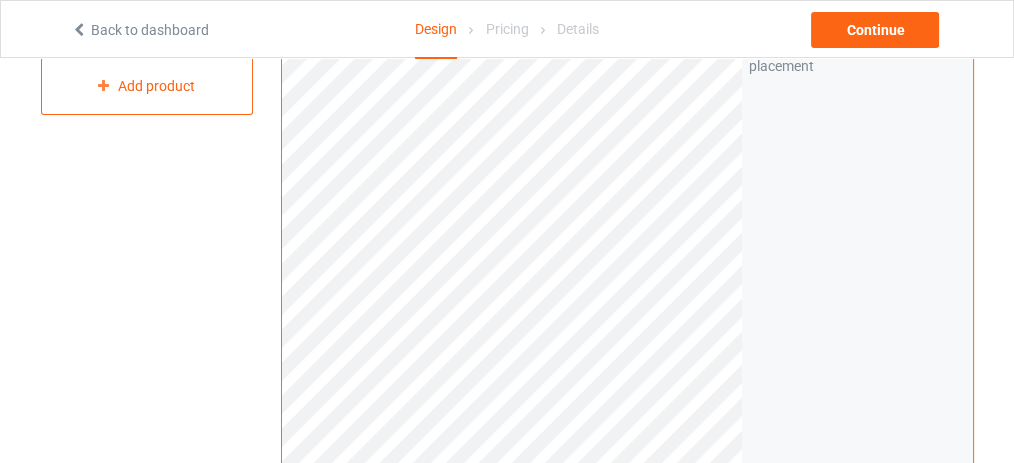 scroll, scrollTop: 200, scrollLeft: 0, axis: vertical 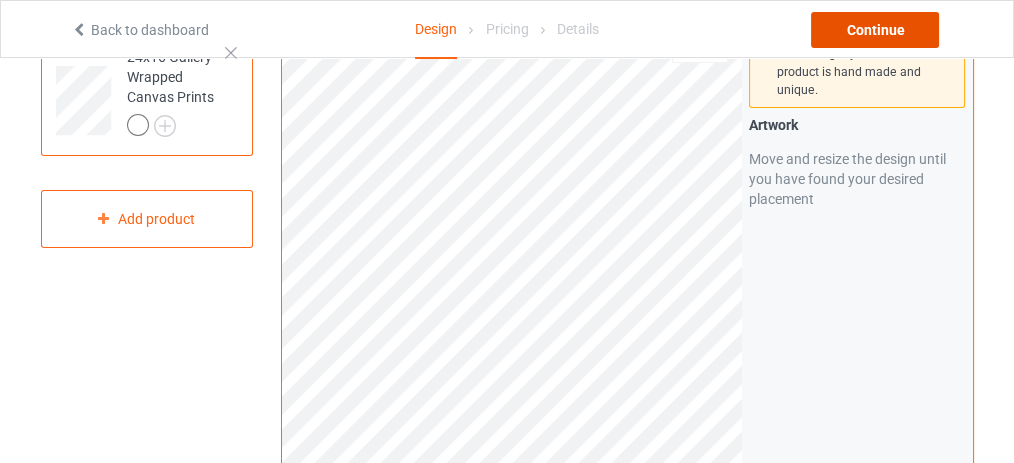 click on "Continue" at bounding box center (875, 30) 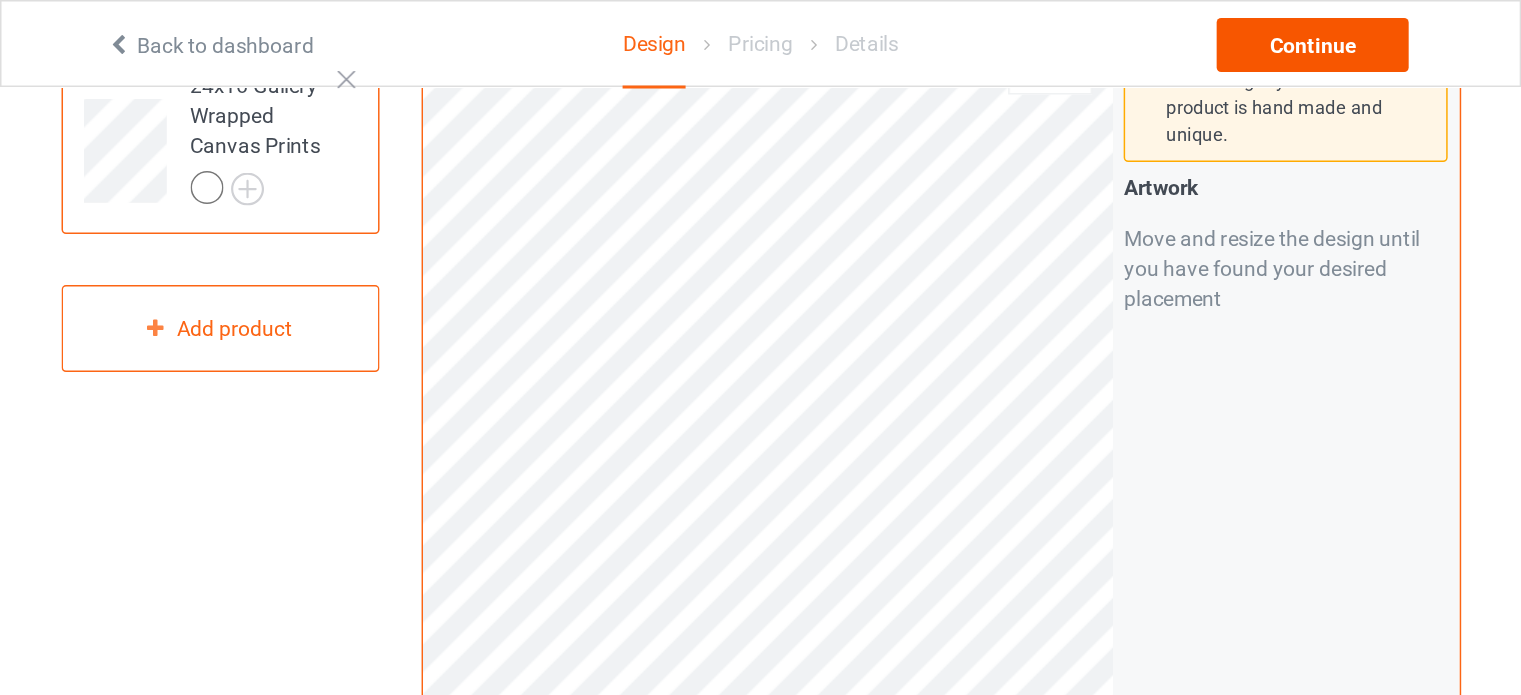 scroll, scrollTop: 0, scrollLeft: 0, axis: both 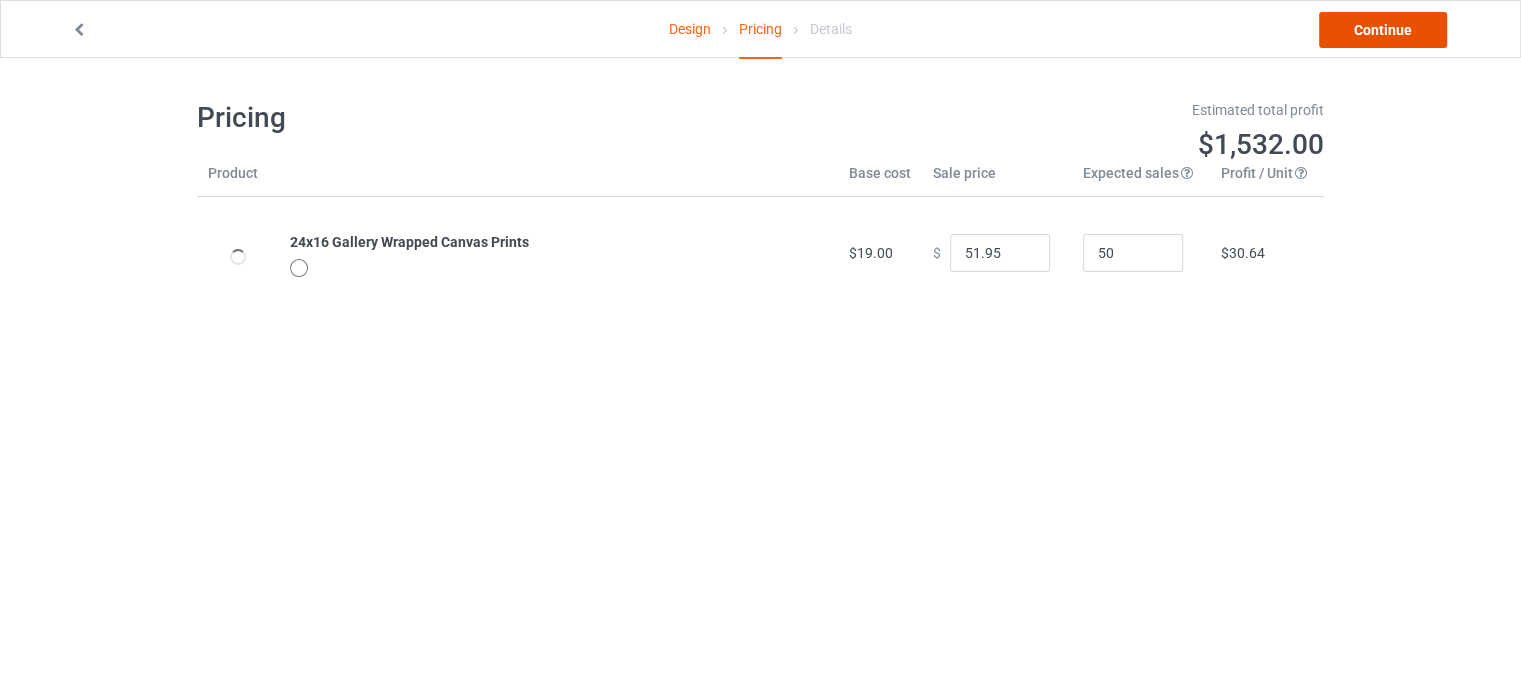 click on "Continue" at bounding box center (1383, 30) 